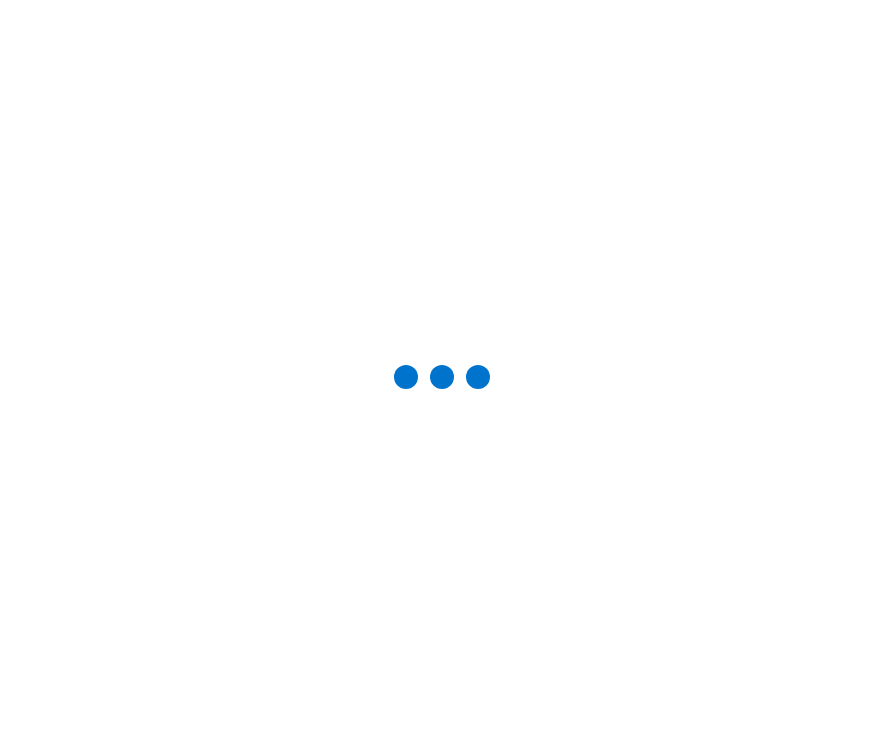 scroll, scrollTop: 0, scrollLeft: 0, axis: both 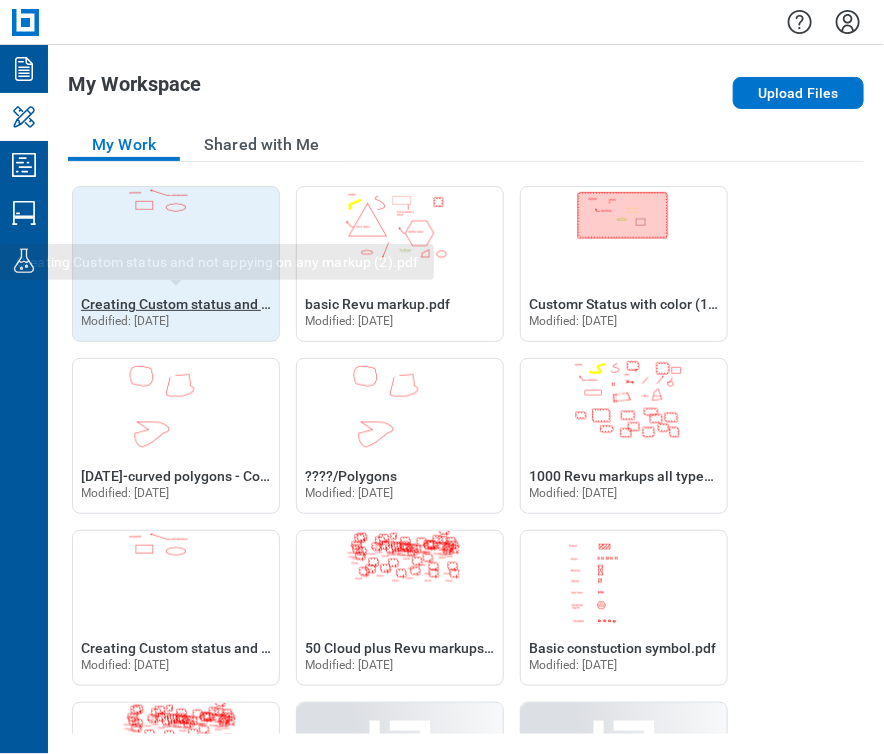 click on "Creating Custom status and not appying on any markup (2).pdf" at bounding box center [279, 304] 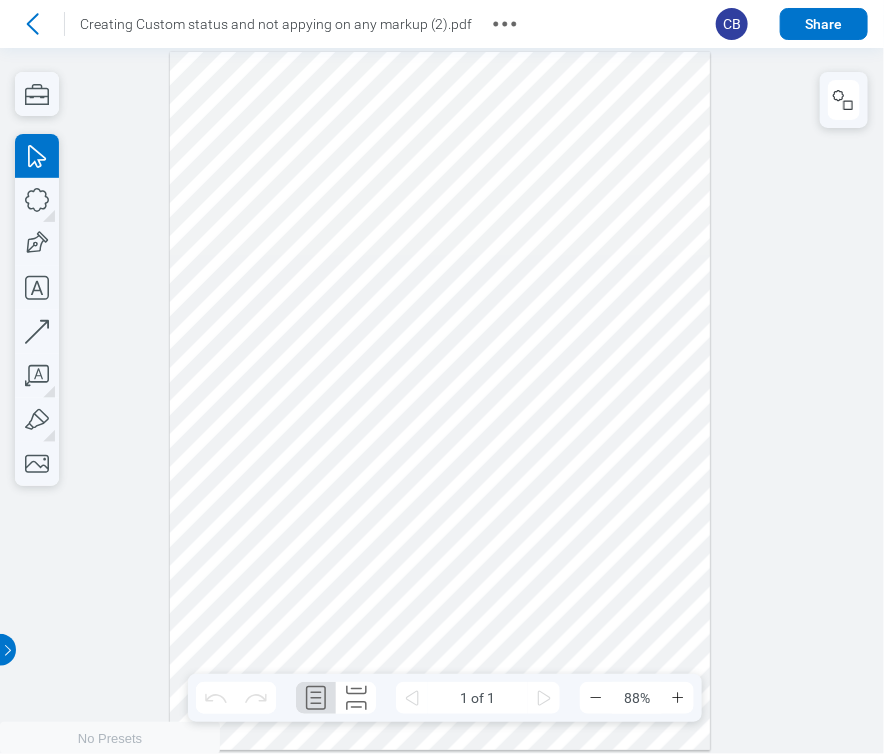 scroll, scrollTop: 0, scrollLeft: 0, axis: both 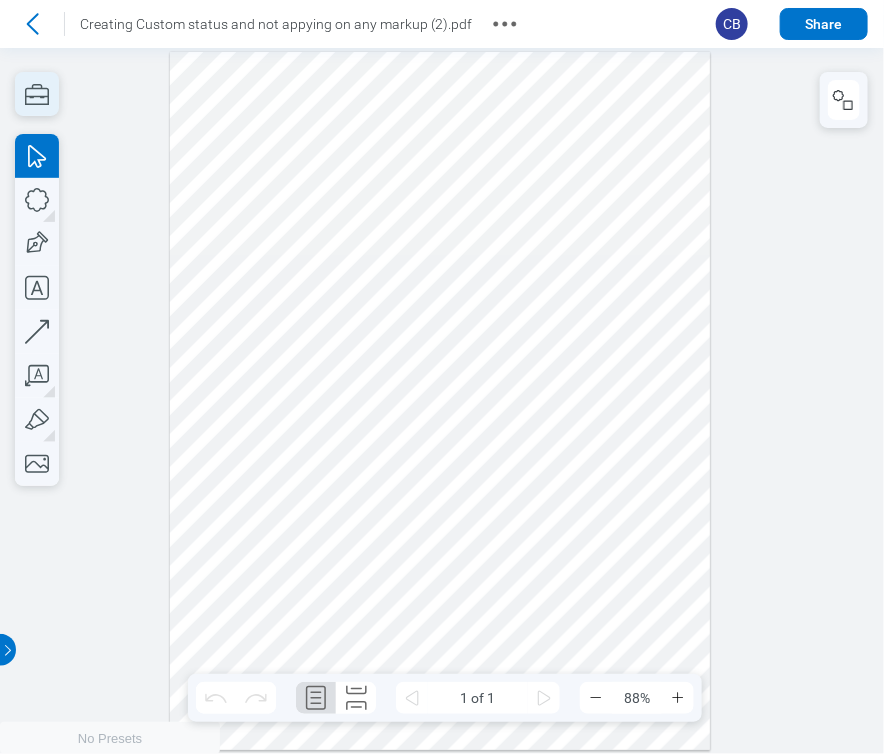 click 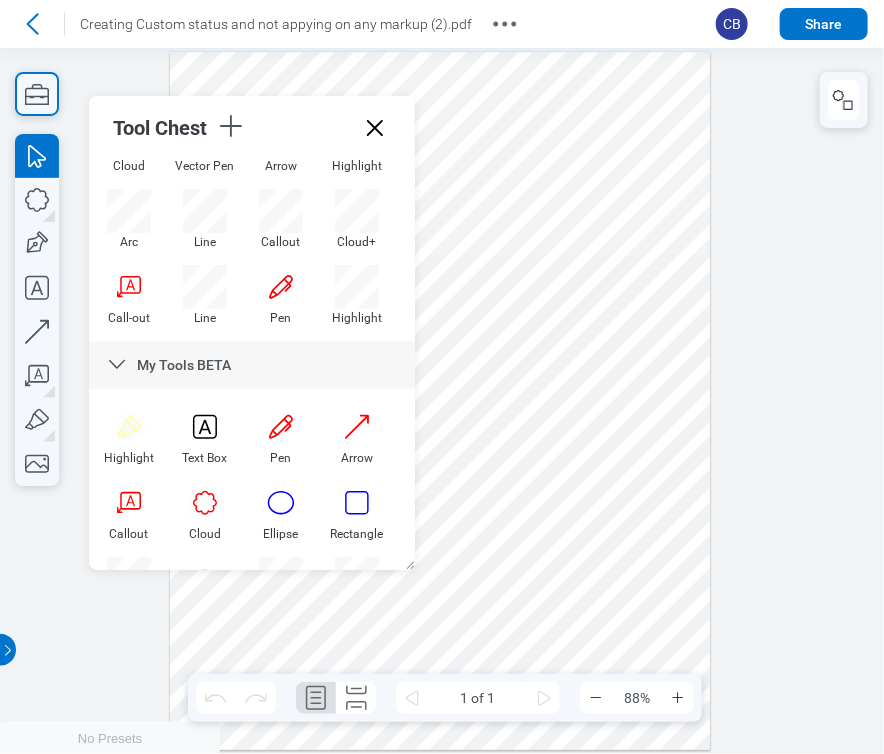 scroll, scrollTop: 0, scrollLeft: 0, axis: both 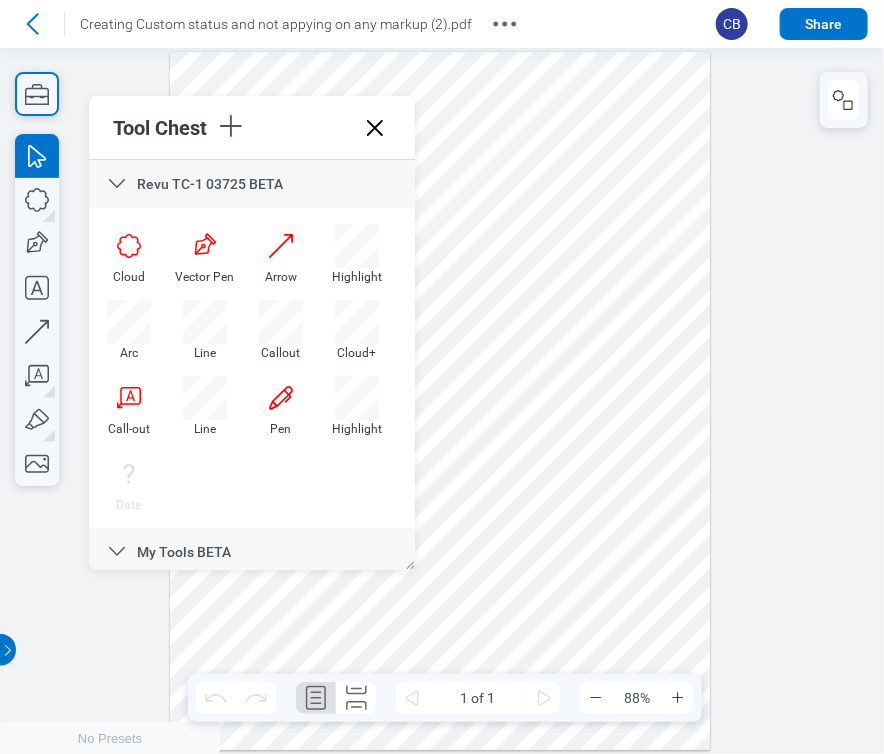 drag, startPoint x: 133, startPoint y: 473, endPoint x: 166, endPoint y: 476, distance: 33.13608 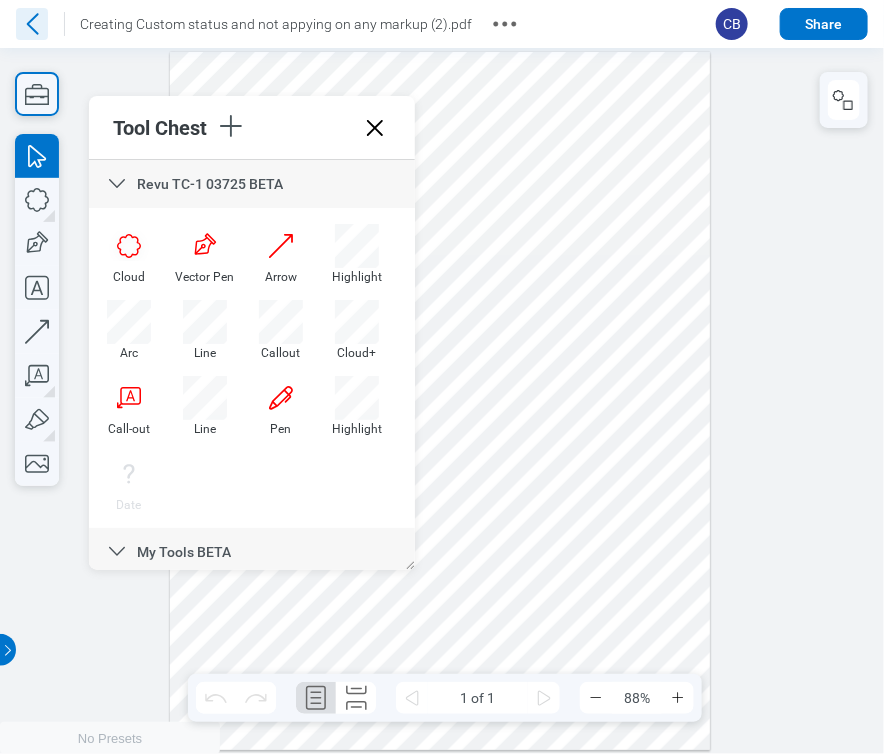 click 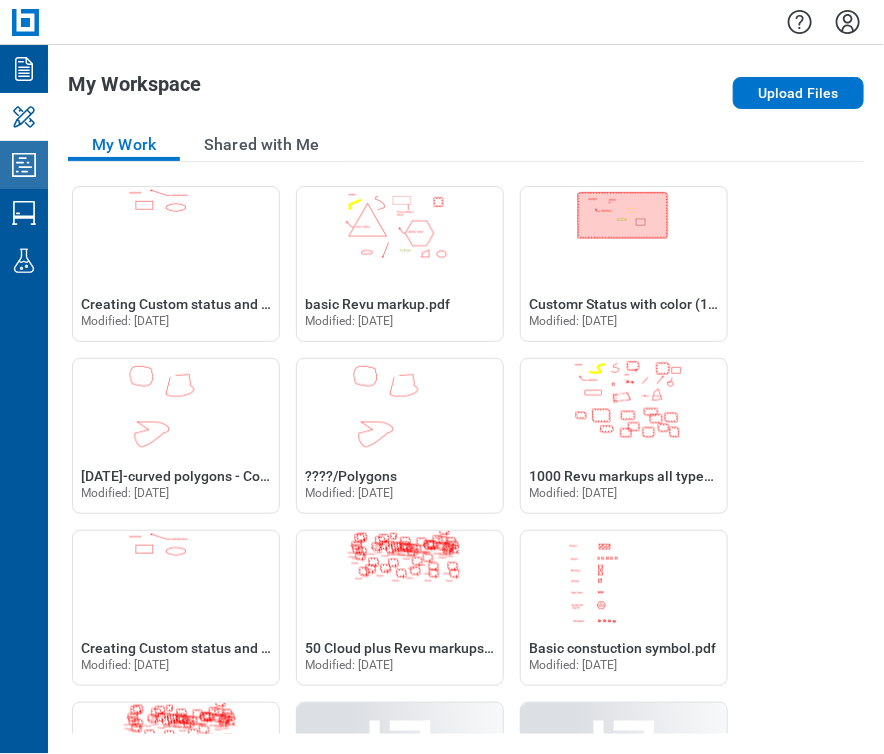click 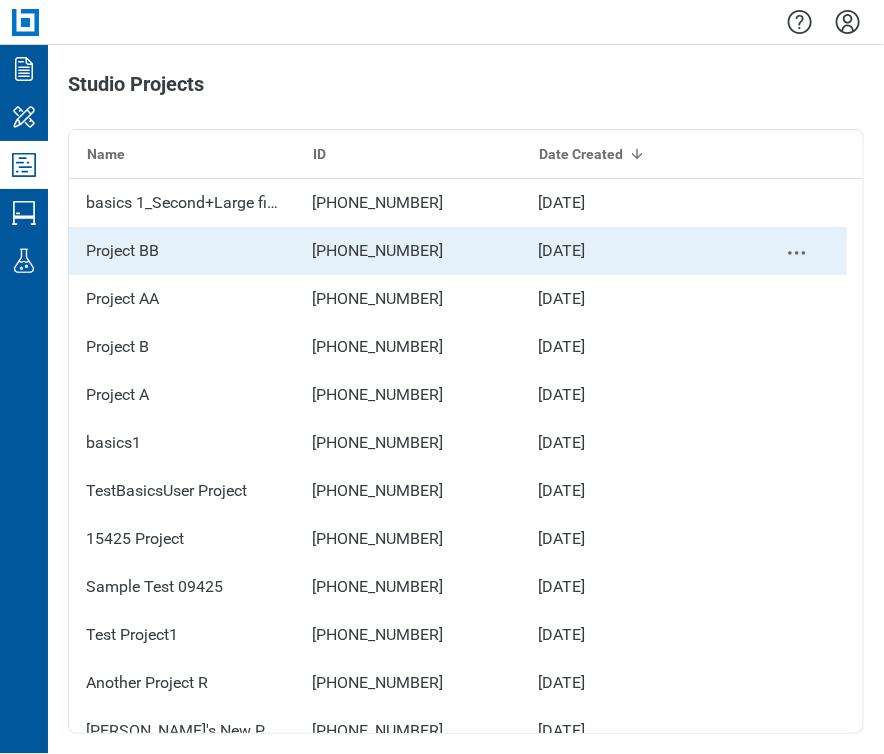 click on "Project BB" at bounding box center [122, 251] 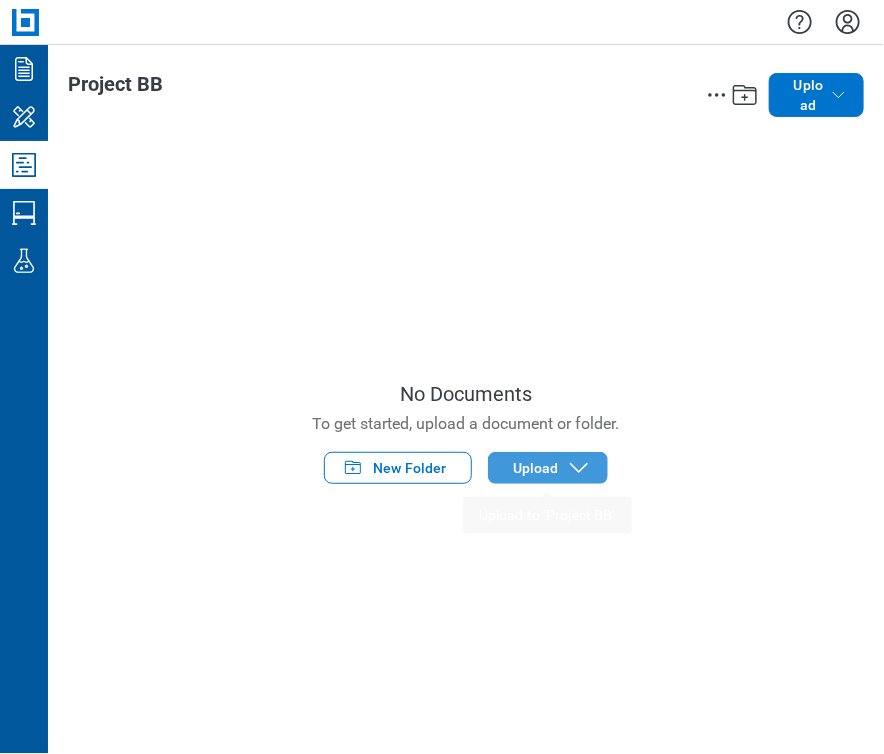 click on "Upload" at bounding box center [548, 468] 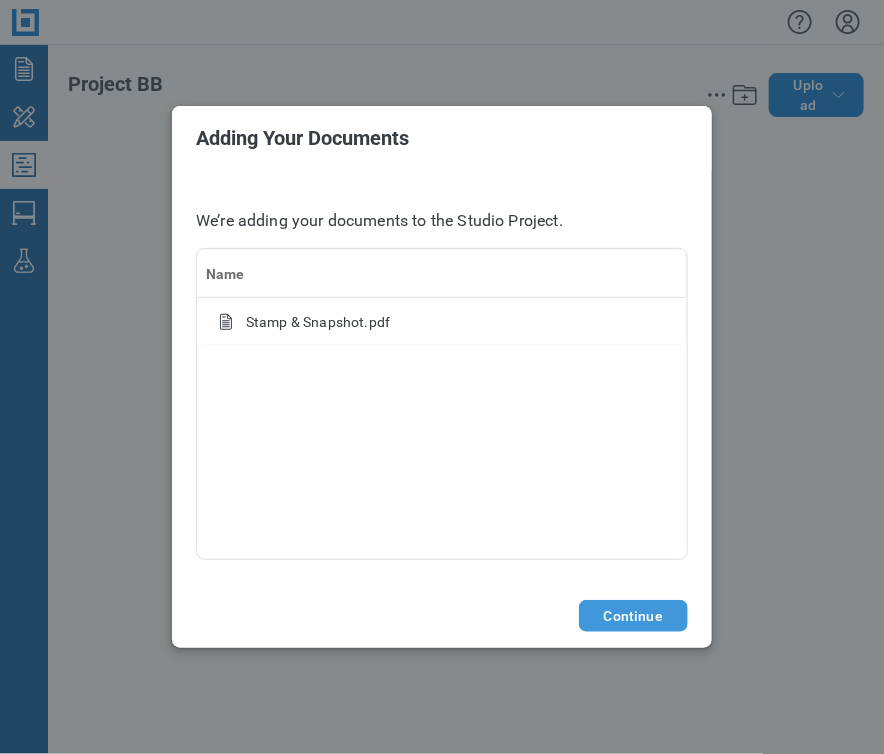 click on "Continue" at bounding box center [633, 616] 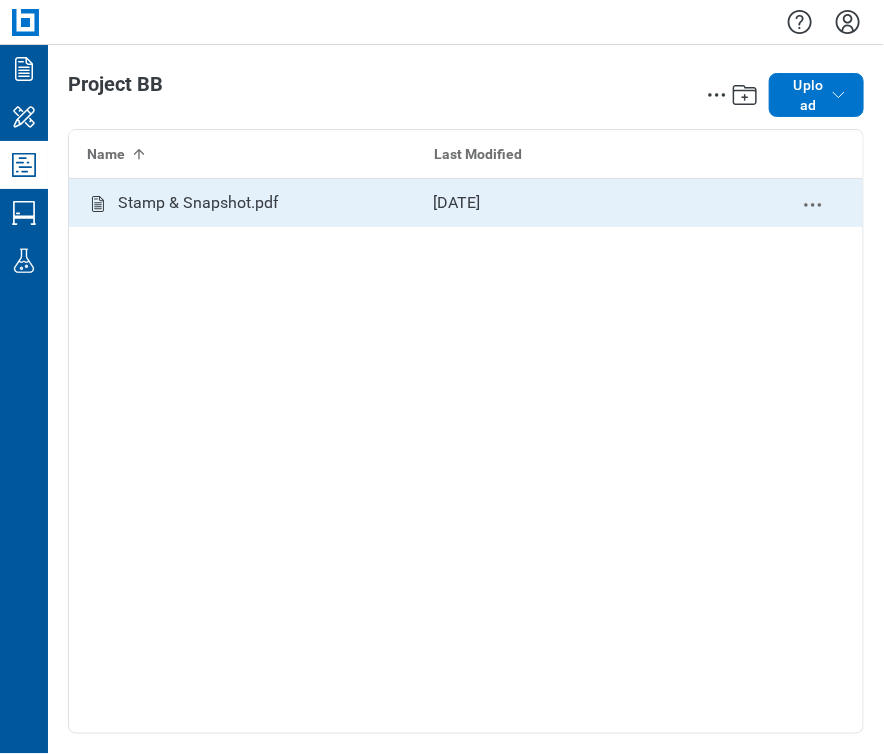 click on "Stamp & Snapshot.pdf" at bounding box center [198, 203] 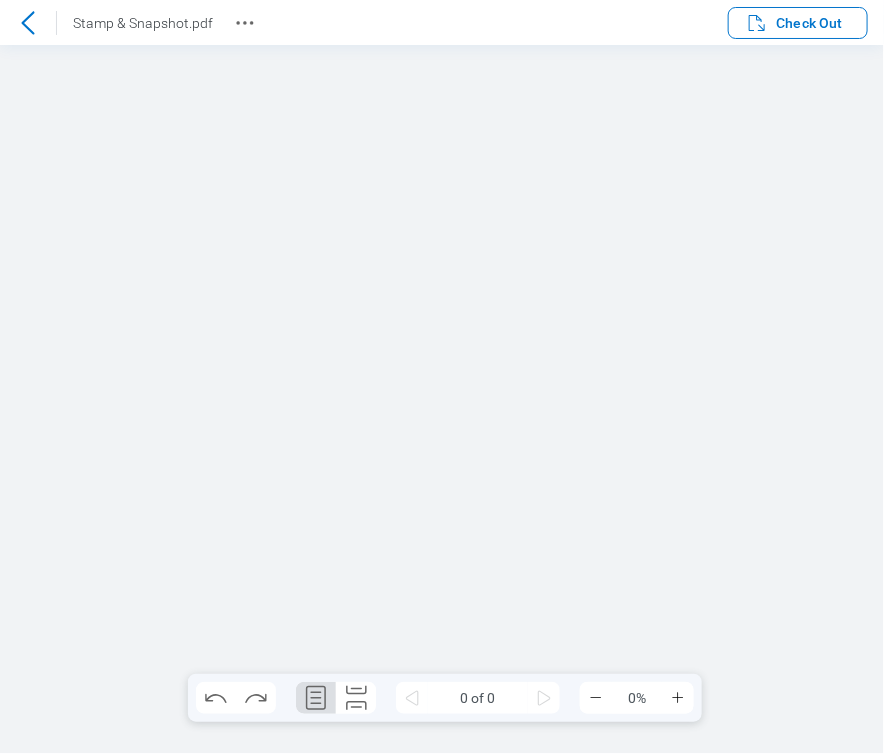 scroll, scrollTop: 0, scrollLeft: 0, axis: both 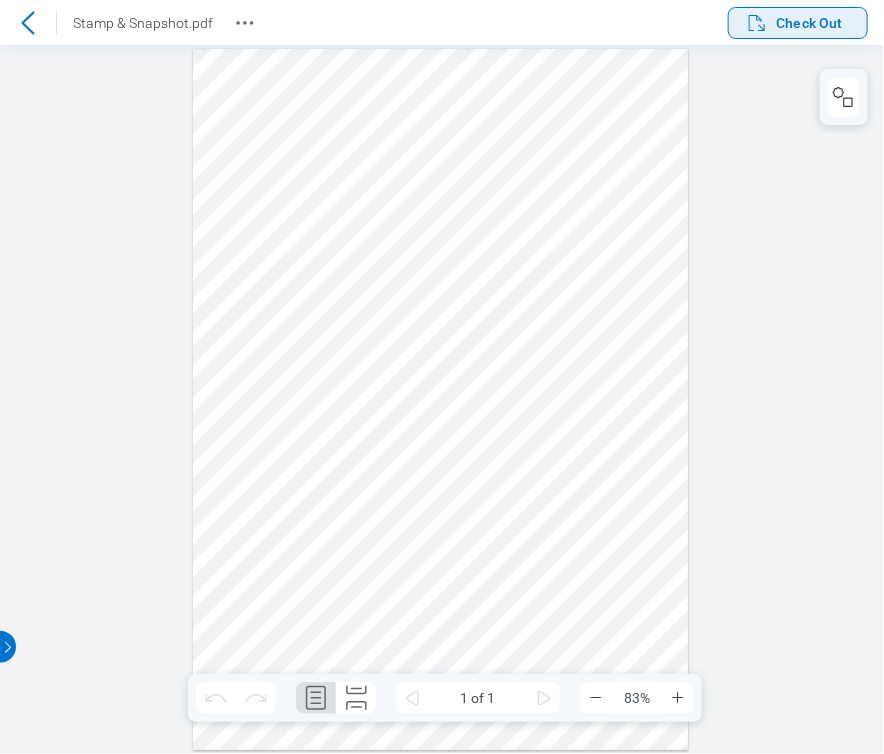 click on "Check Out" at bounding box center (810, 23) 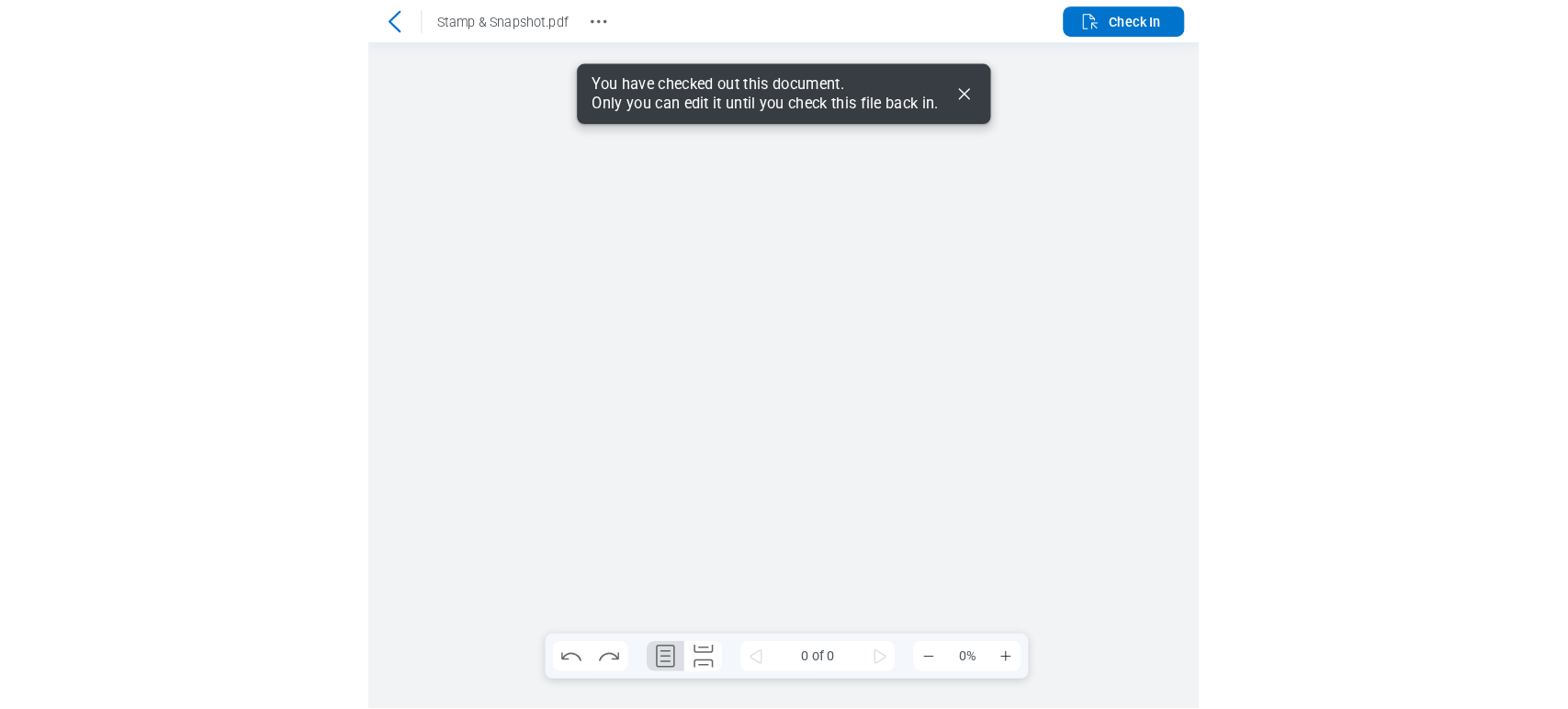 scroll, scrollTop: 0, scrollLeft: 0, axis: both 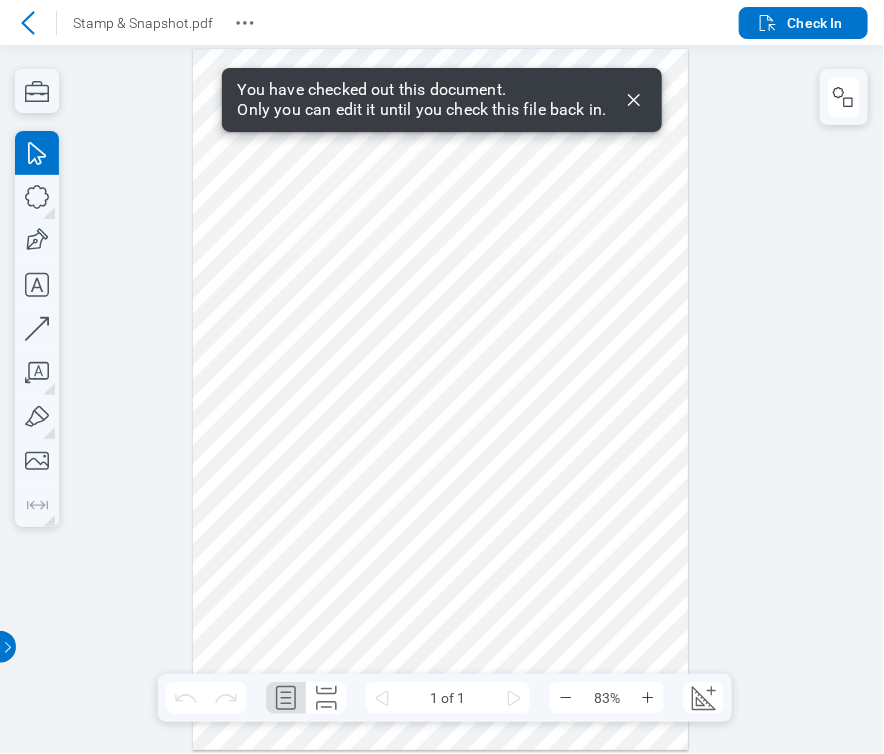 click 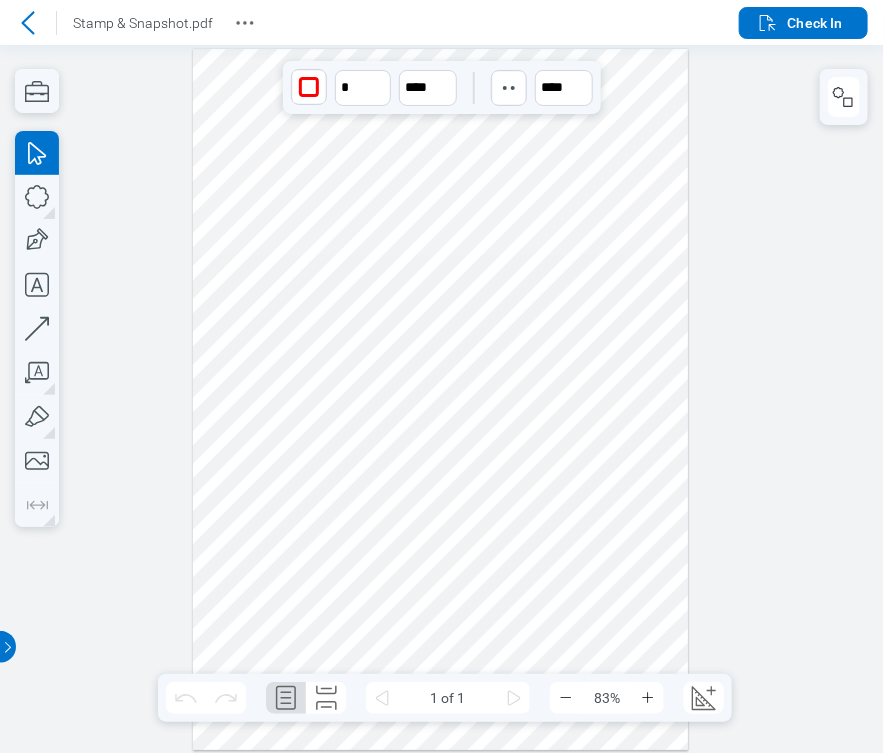 click at bounding box center [441, 399] 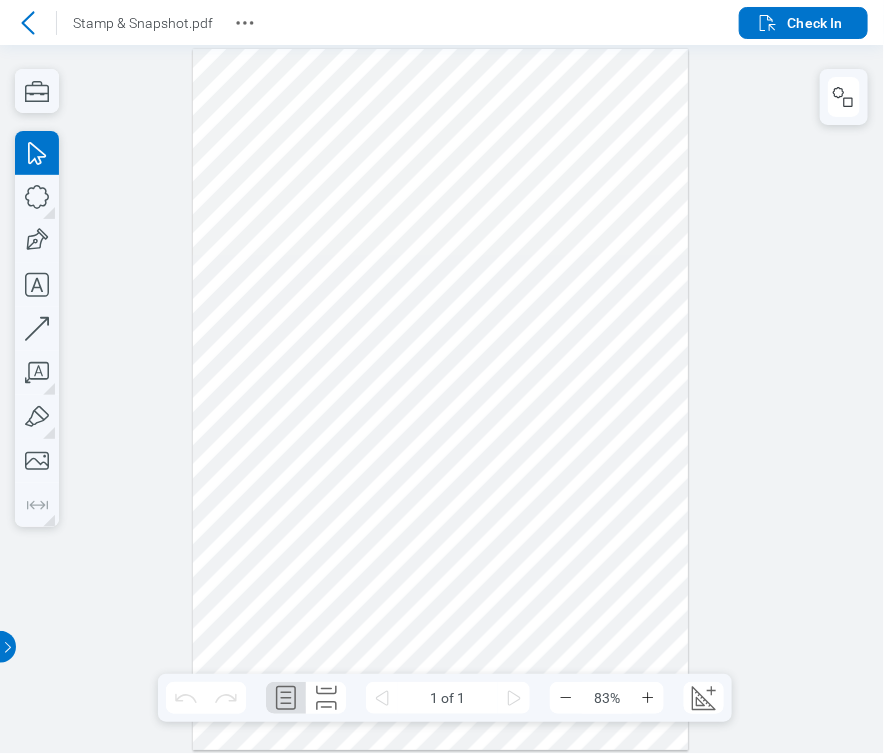 click at bounding box center (441, 399) 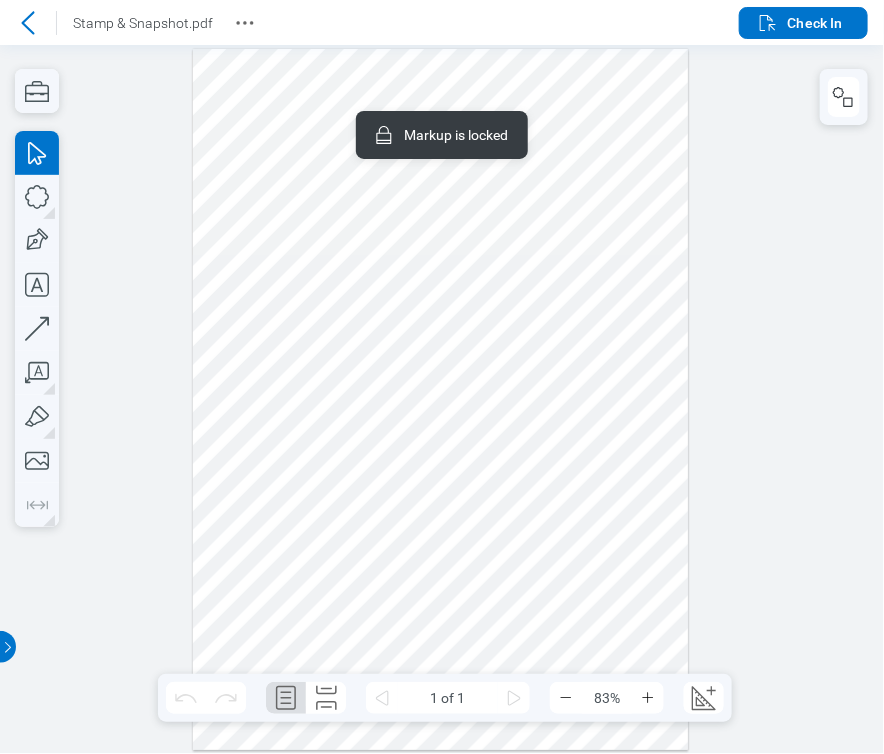 drag, startPoint x: 569, startPoint y: 165, endPoint x: 528, endPoint y: 170, distance: 41.303753 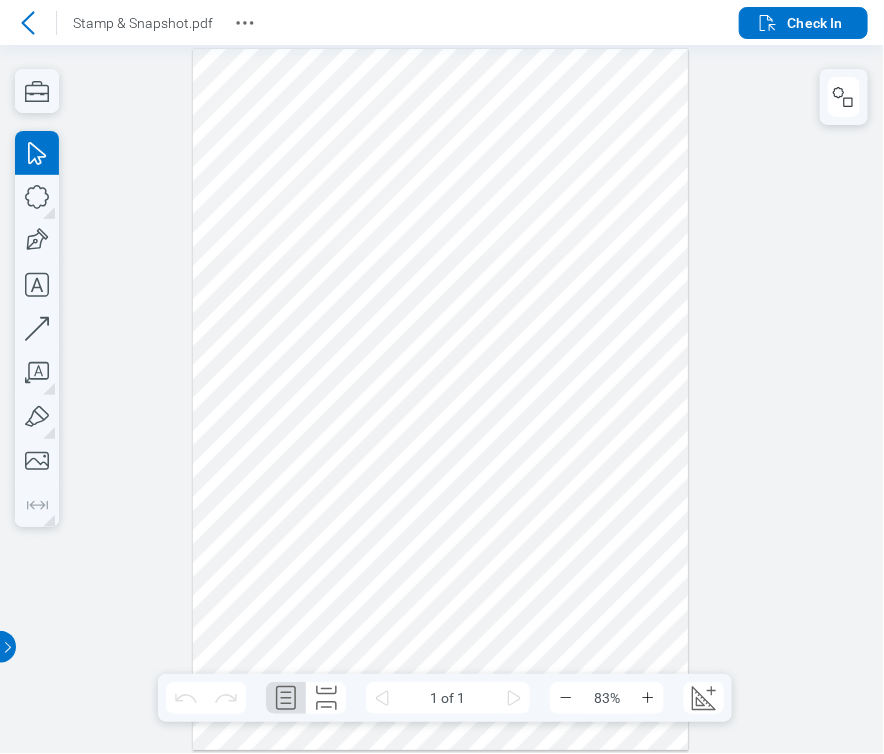 click at bounding box center [441, 399] 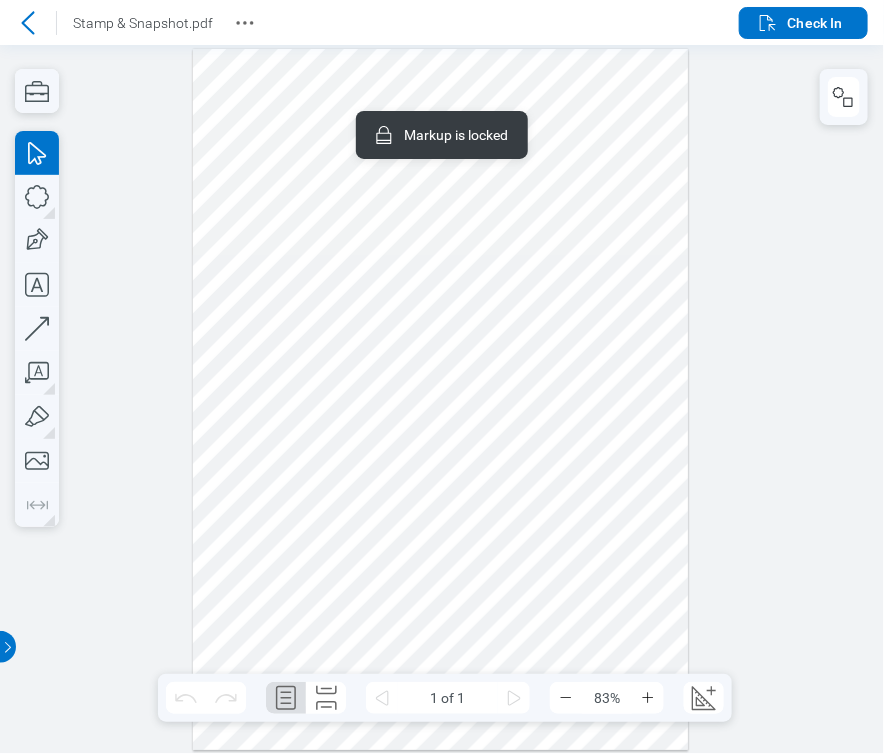 click at bounding box center [441, 399] 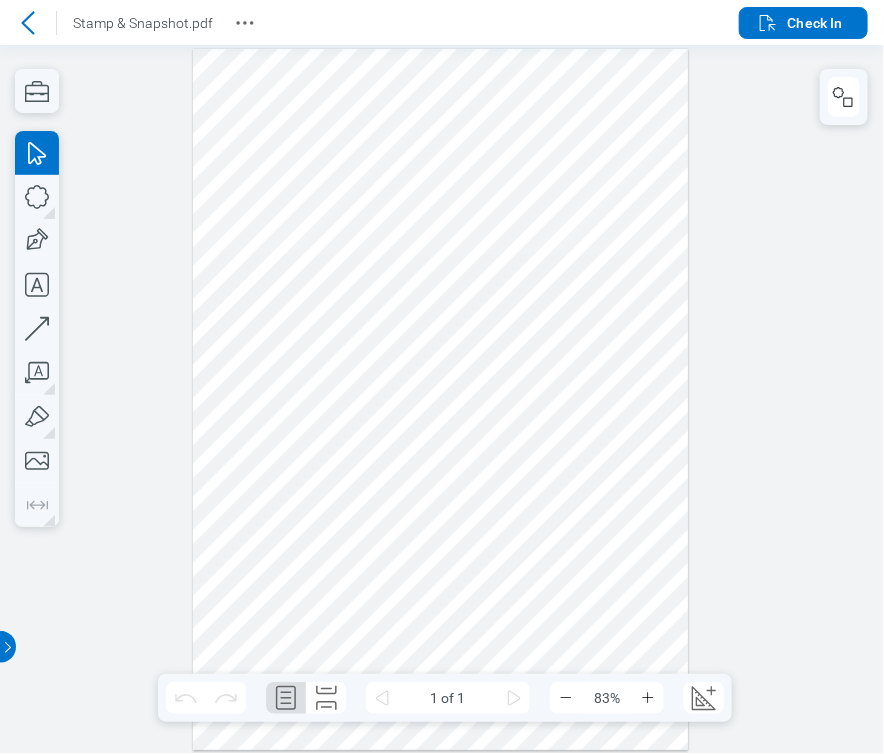 click at bounding box center (441, 399) 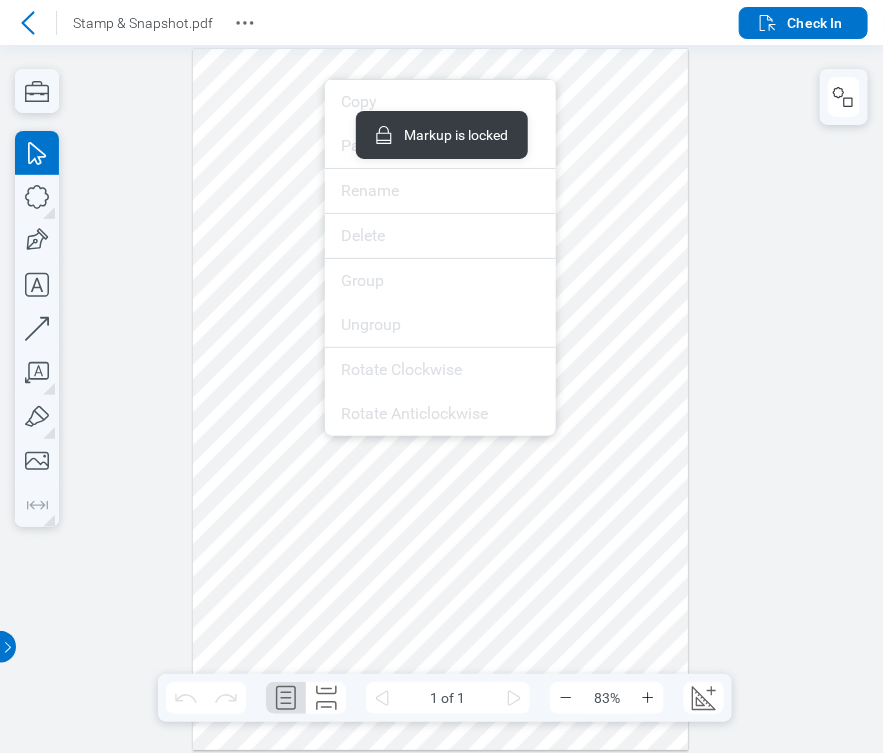 click at bounding box center [441, 399] 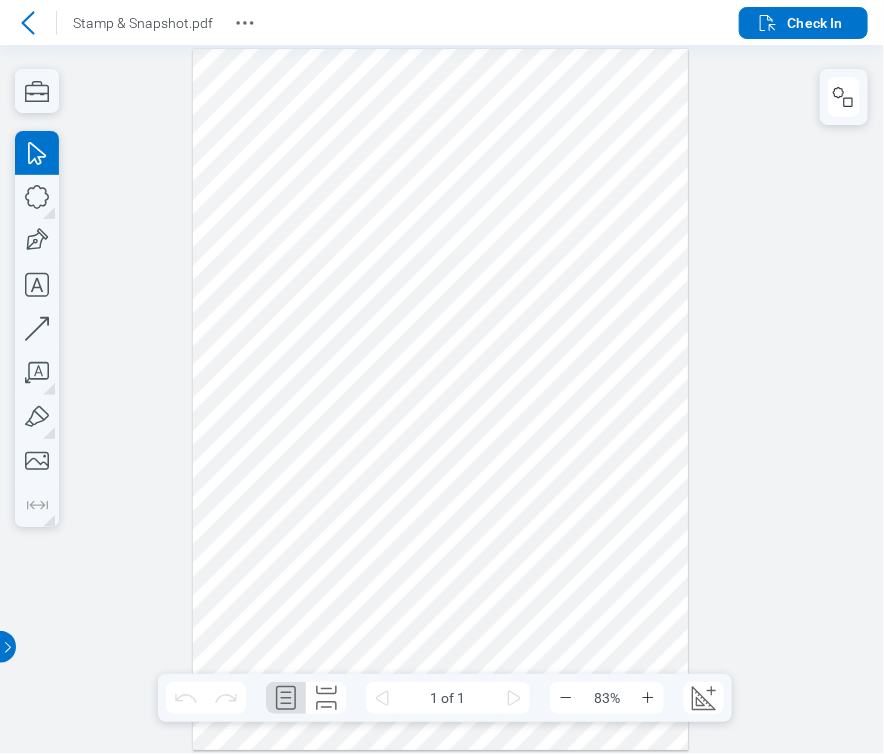 click at bounding box center (441, 399) 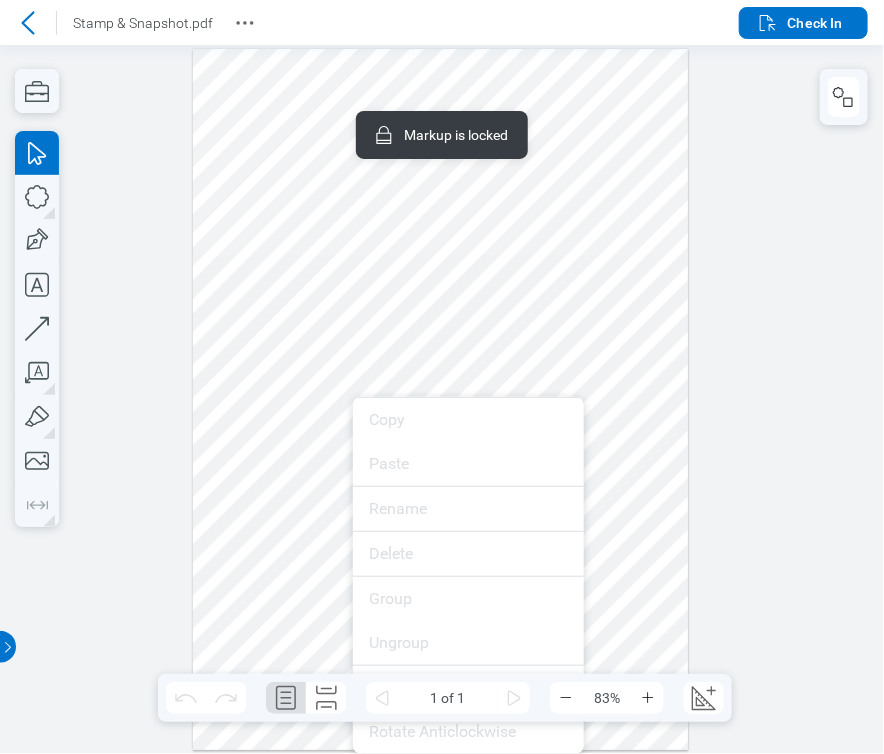 click at bounding box center (441, 399) 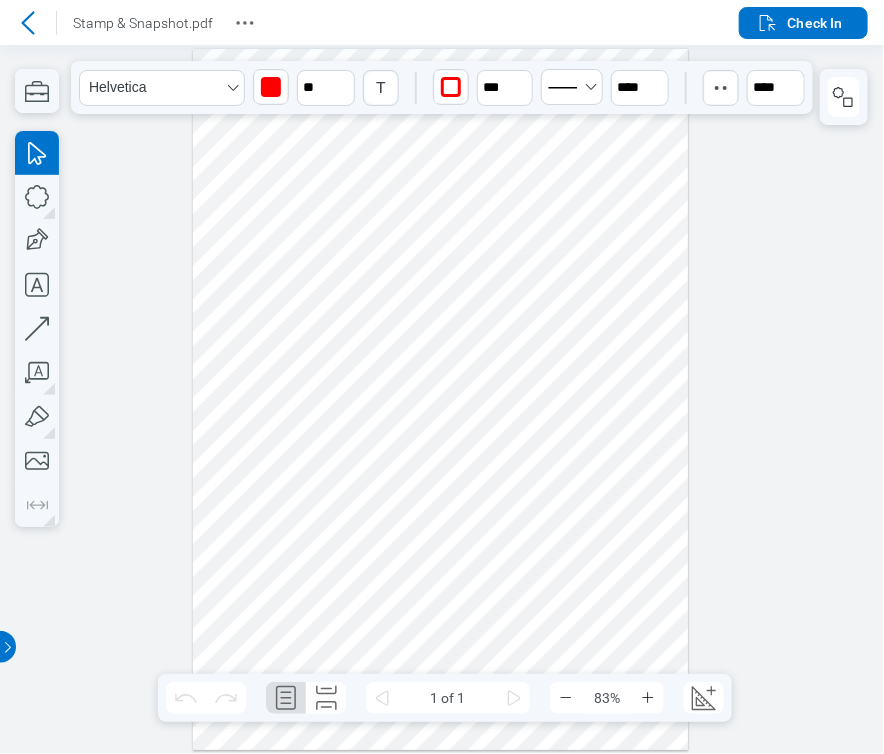 click at bounding box center [441, 399] 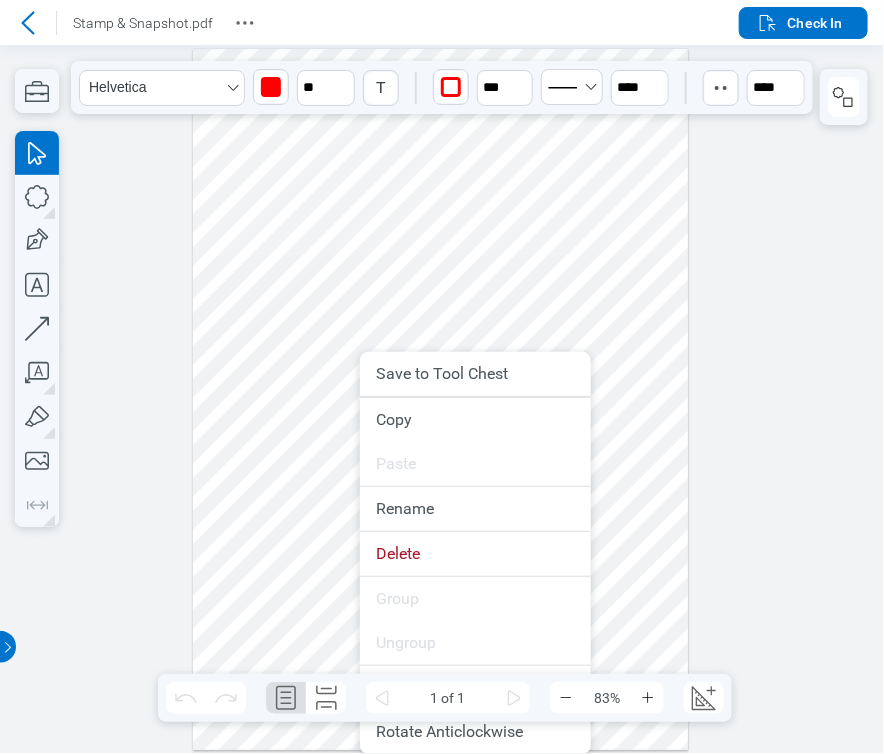 click at bounding box center [441, 399] 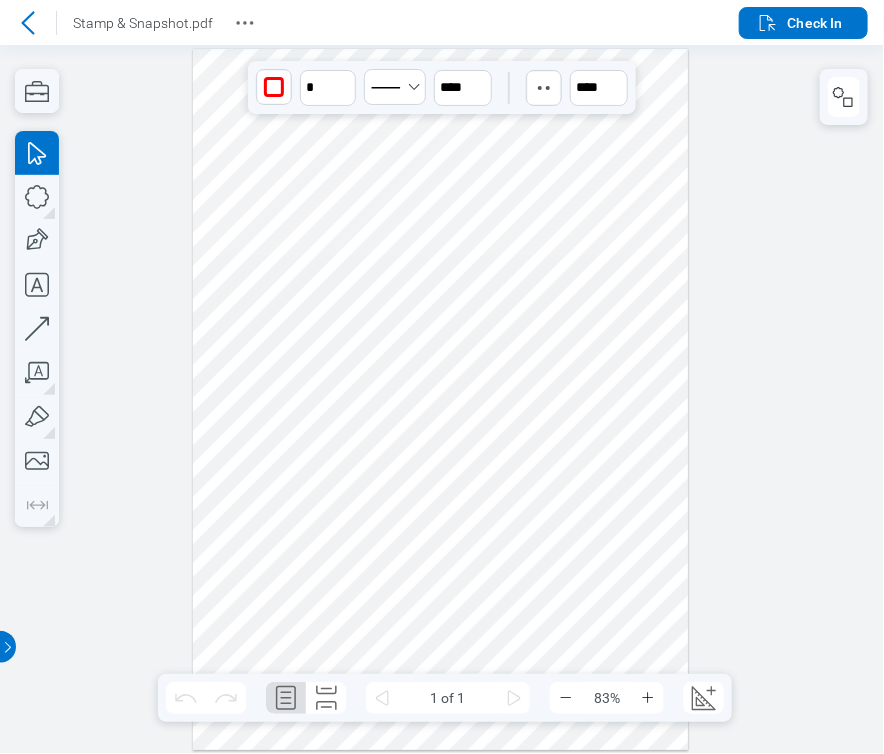 click at bounding box center [441, 399] 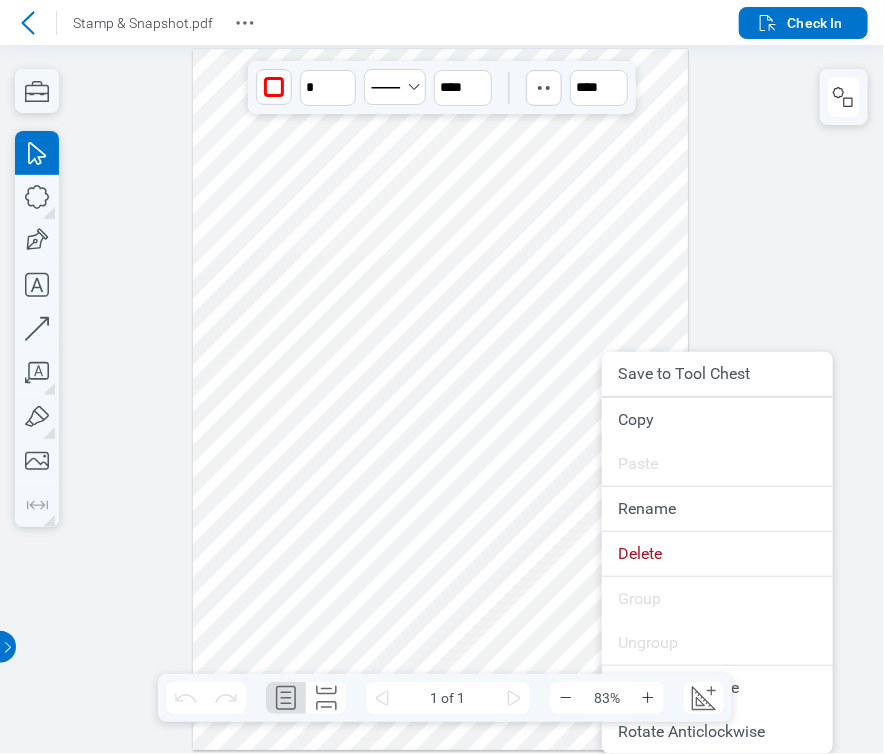 click at bounding box center (441, 399) 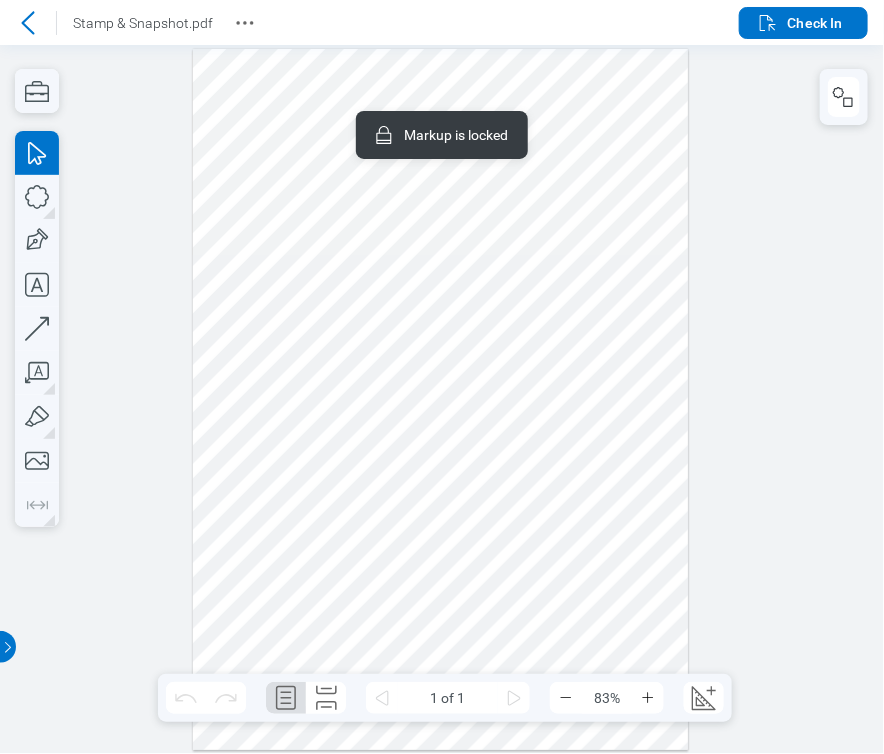 drag, startPoint x: 352, startPoint y: 643, endPoint x: 301, endPoint y: 630, distance: 52.63079 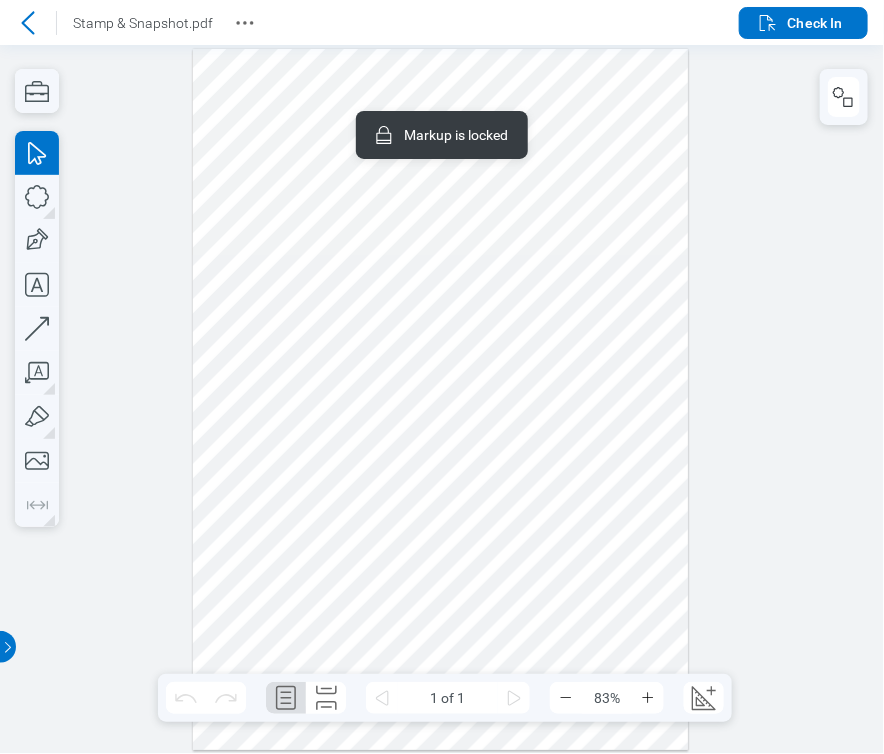 click at bounding box center [441, 399] 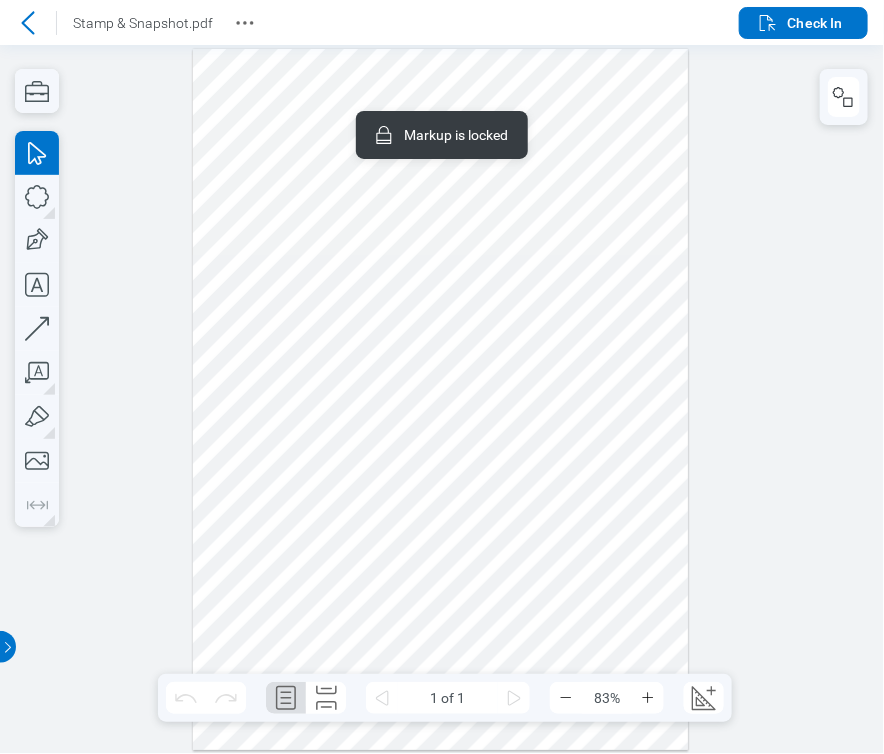 drag, startPoint x: 296, startPoint y: 629, endPoint x: 279, endPoint y: 588, distance: 44.38468 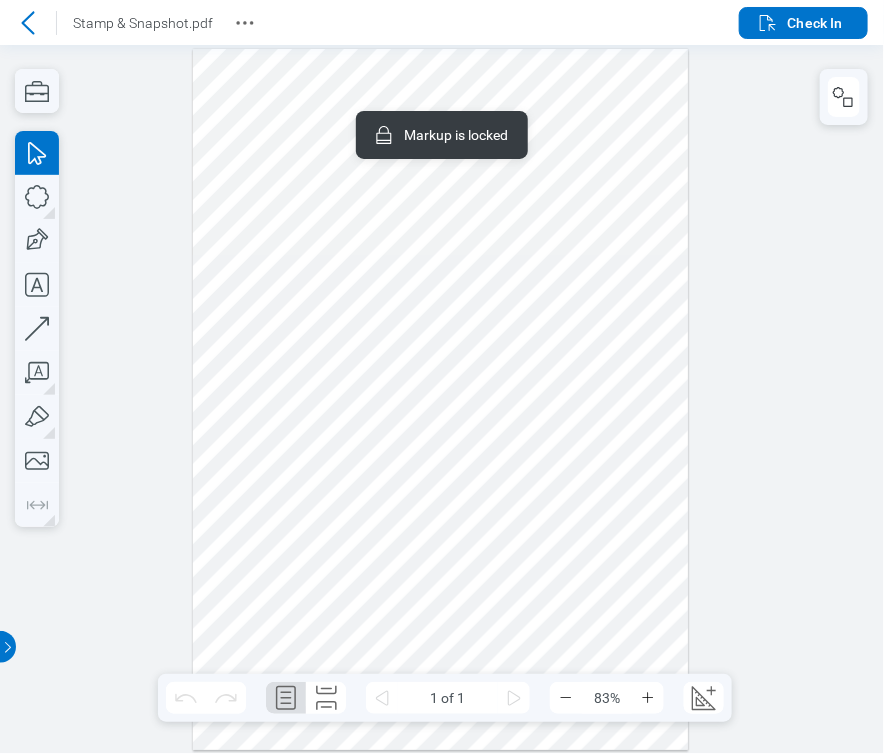 click at bounding box center (441, 399) 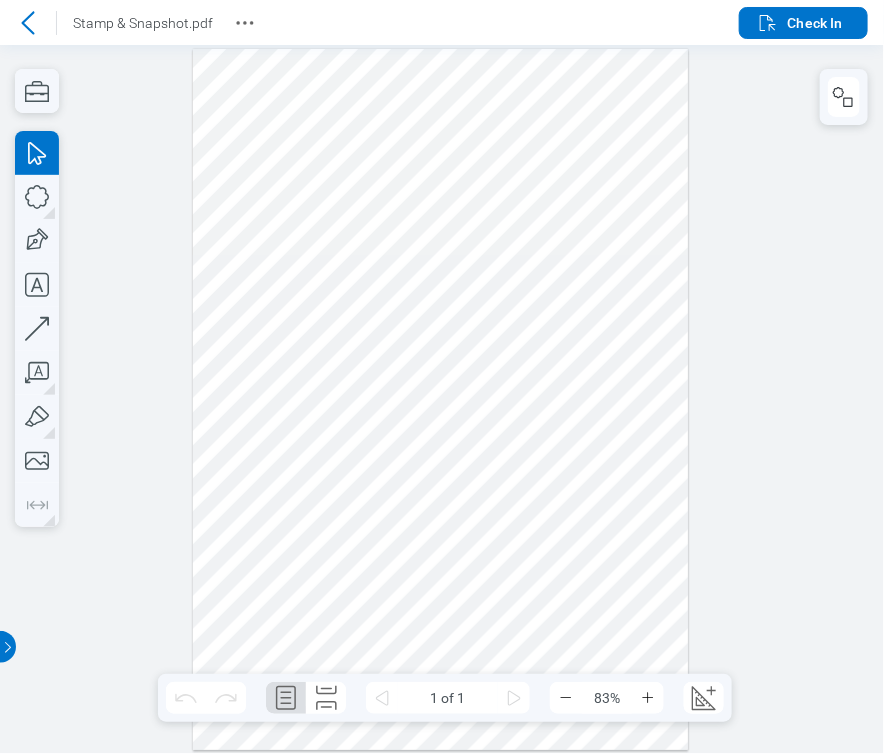 drag, startPoint x: 392, startPoint y: 522, endPoint x: 353, endPoint y: 532, distance: 40.261642 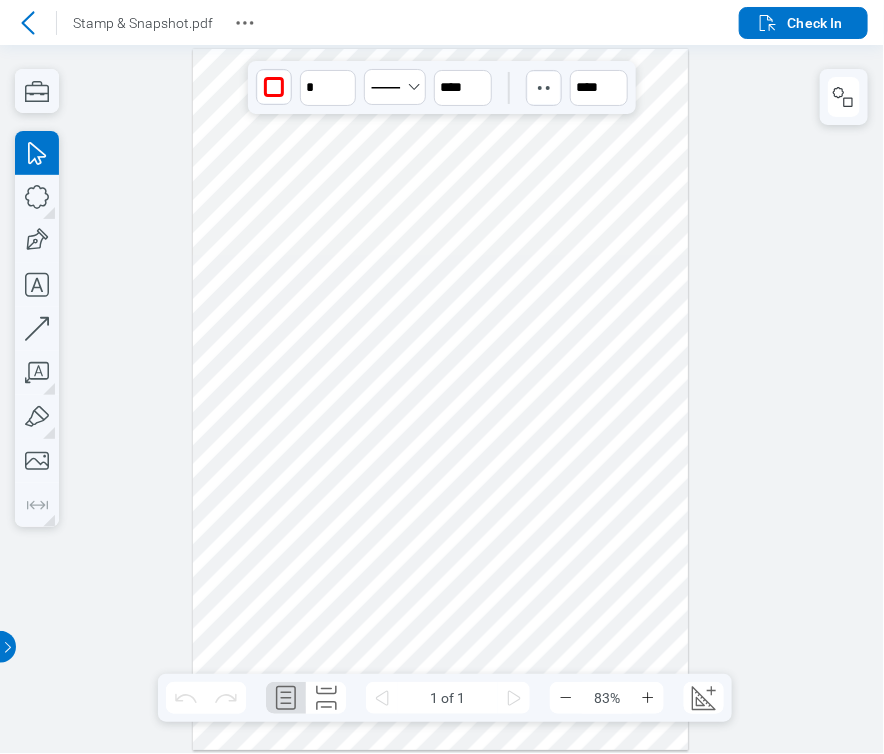 click at bounding box center [441, 399] 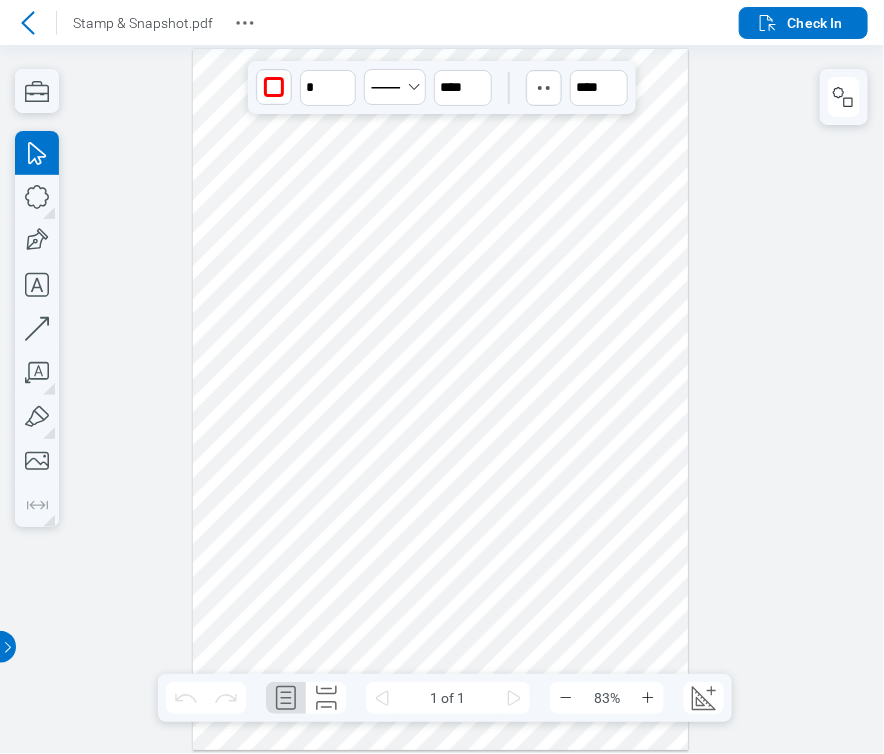 drag, startPoint x: 493, startPoint y: 434, endPoint x: 520, endPoint y: 404, distance: 40.36087 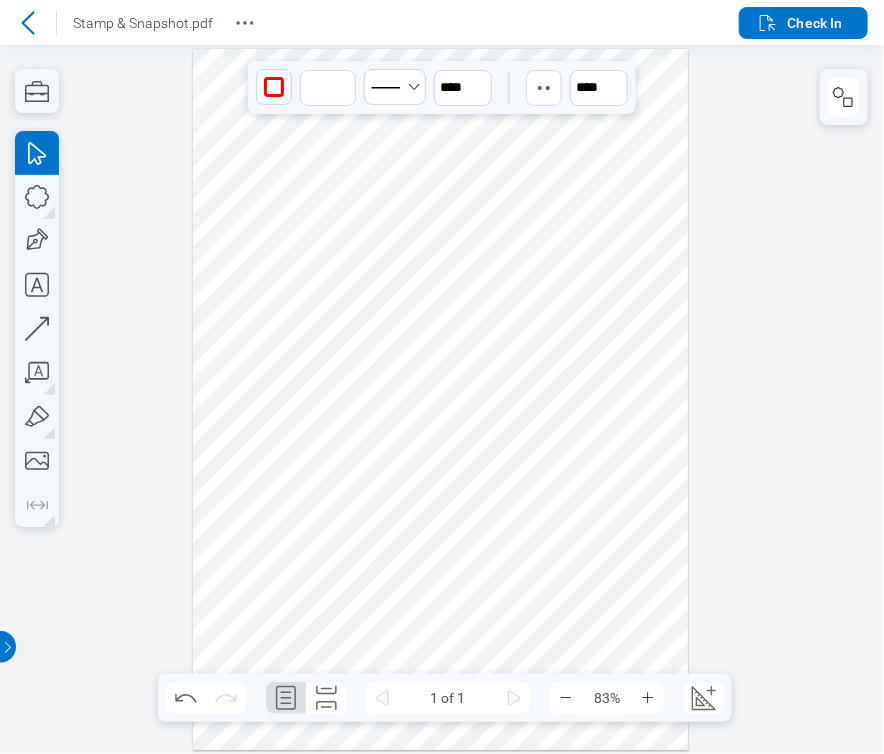 click at bounding box center [441, 399] 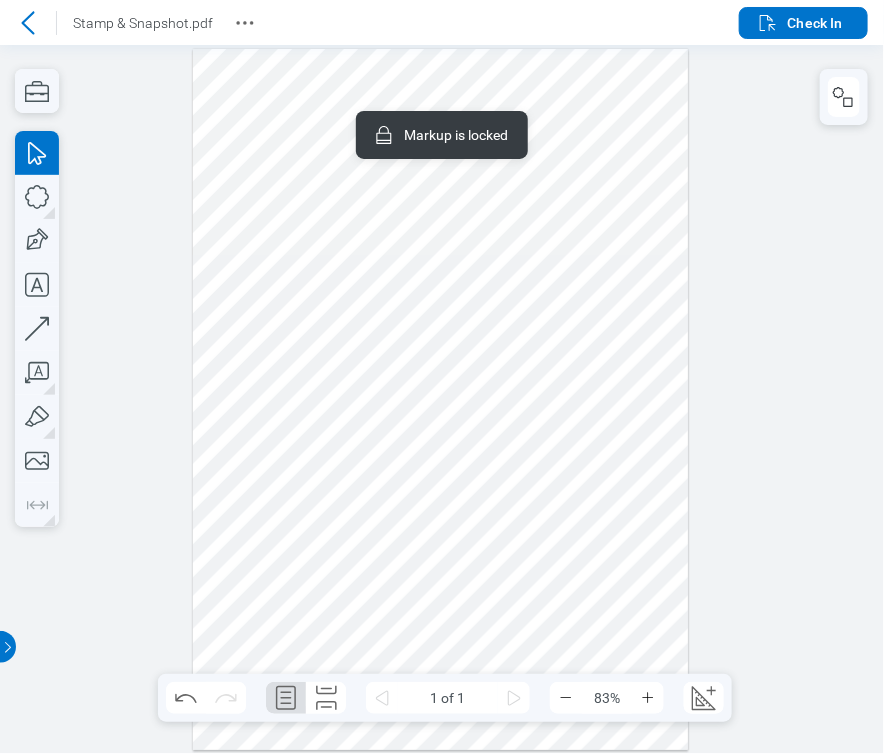click at bounding box center [441, 399] 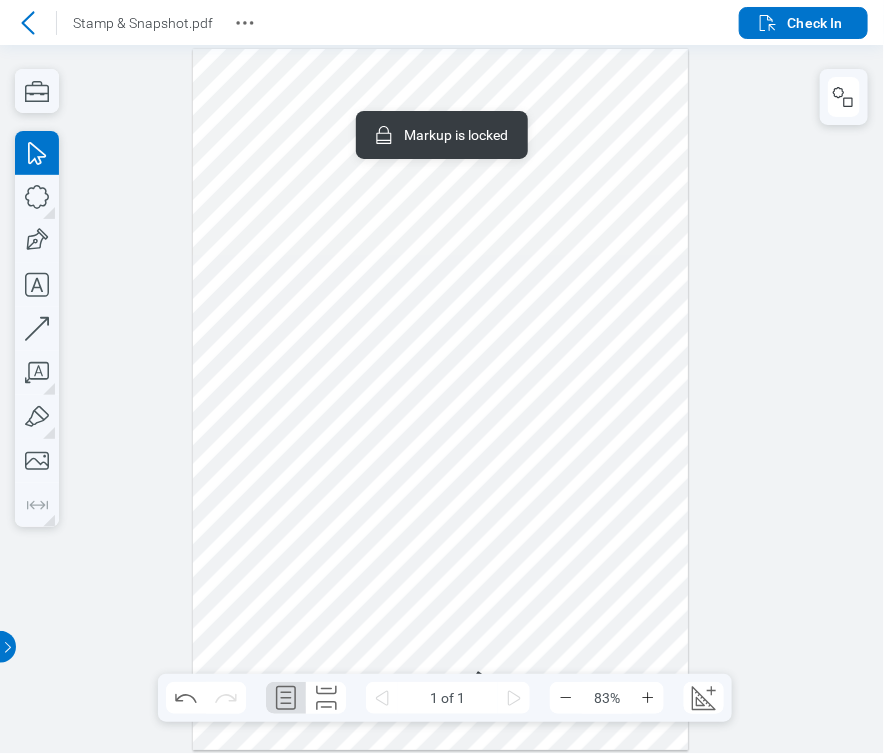 click at bounding box center (441, 399) 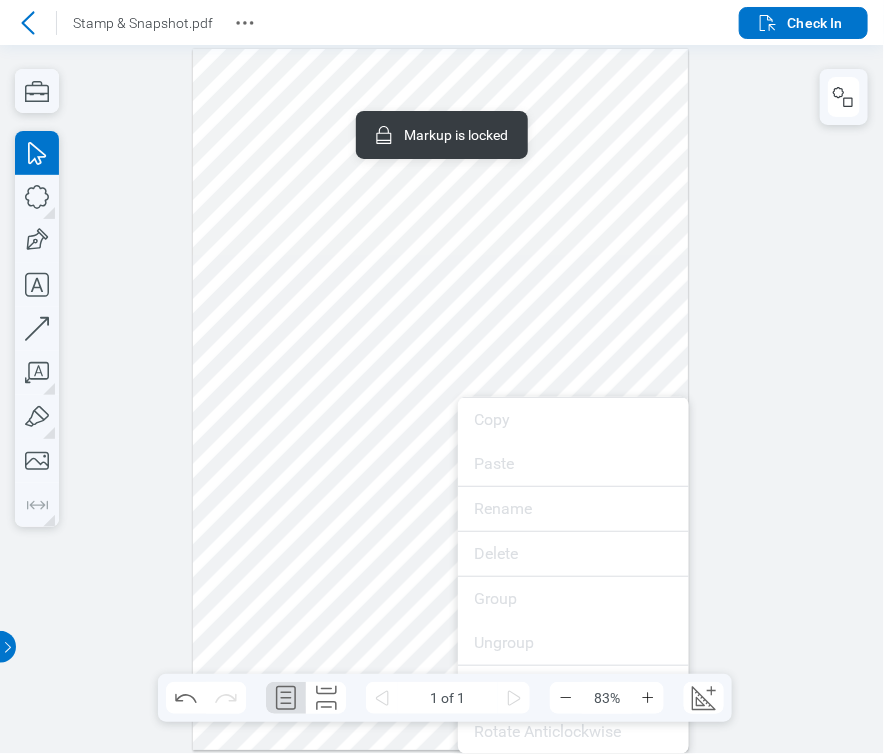 click at bounding box center [441, 399] 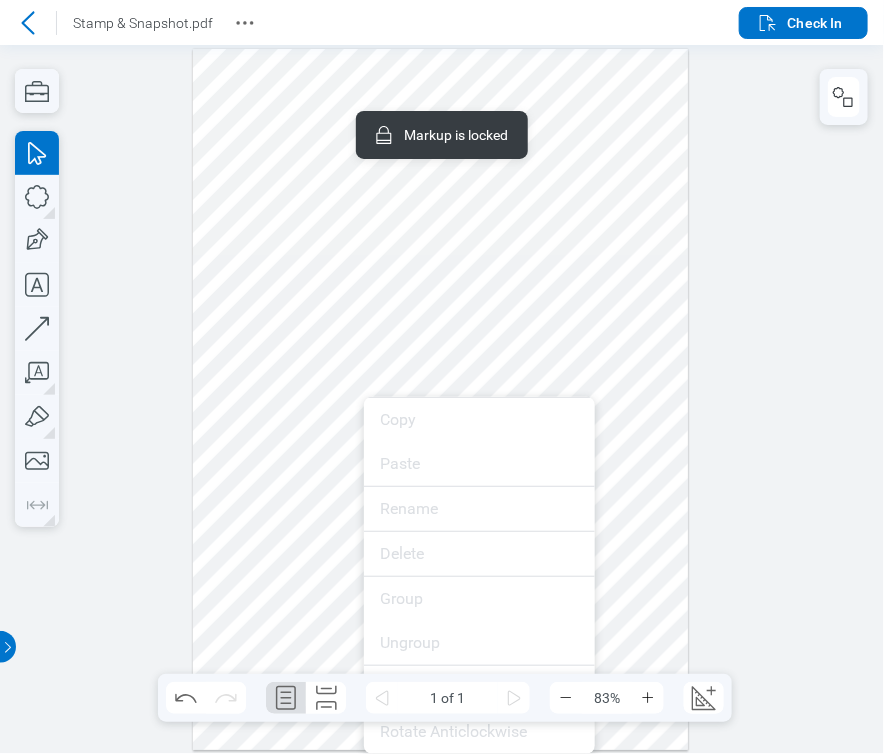 click at bounding box center [441, 399] 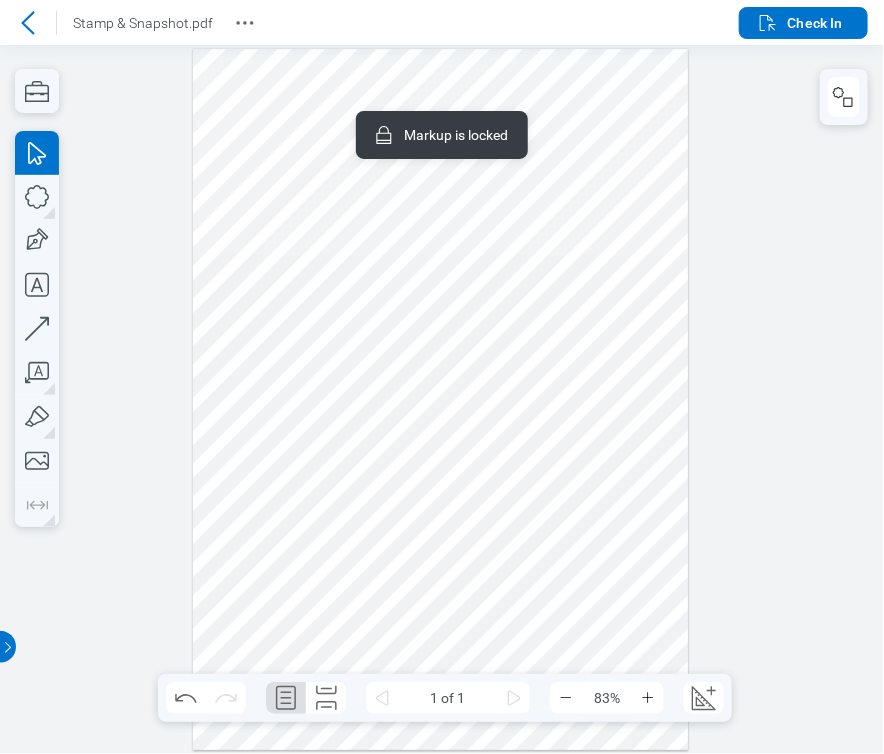 drag, startPoint x: 378, startPoint y: 513, endPoint x: 416, endPoint y: 492, distance: 43.416588 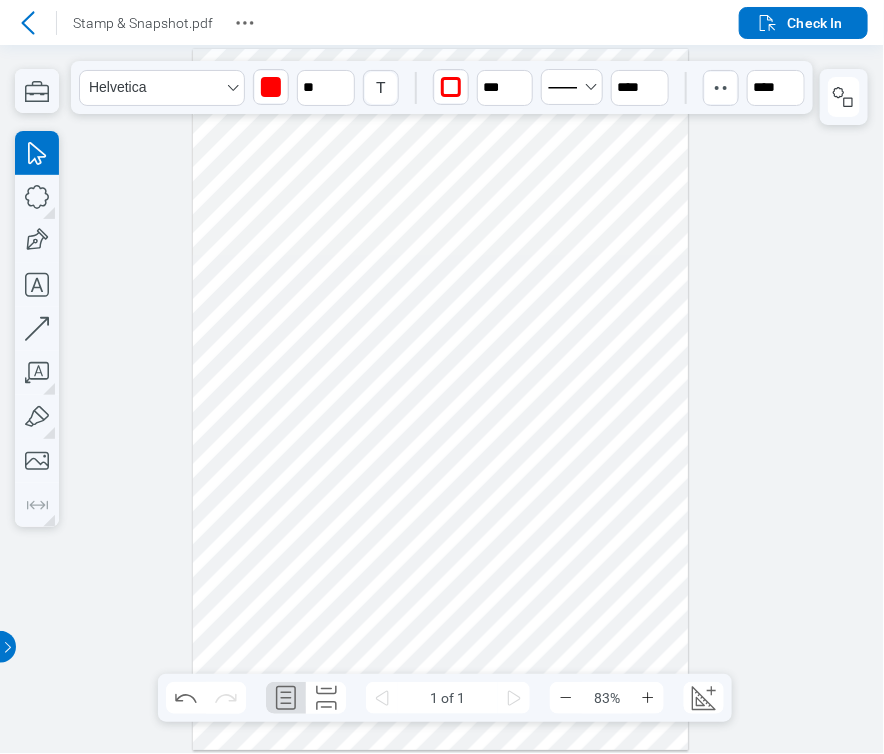 click at bounding box center (441, 399) 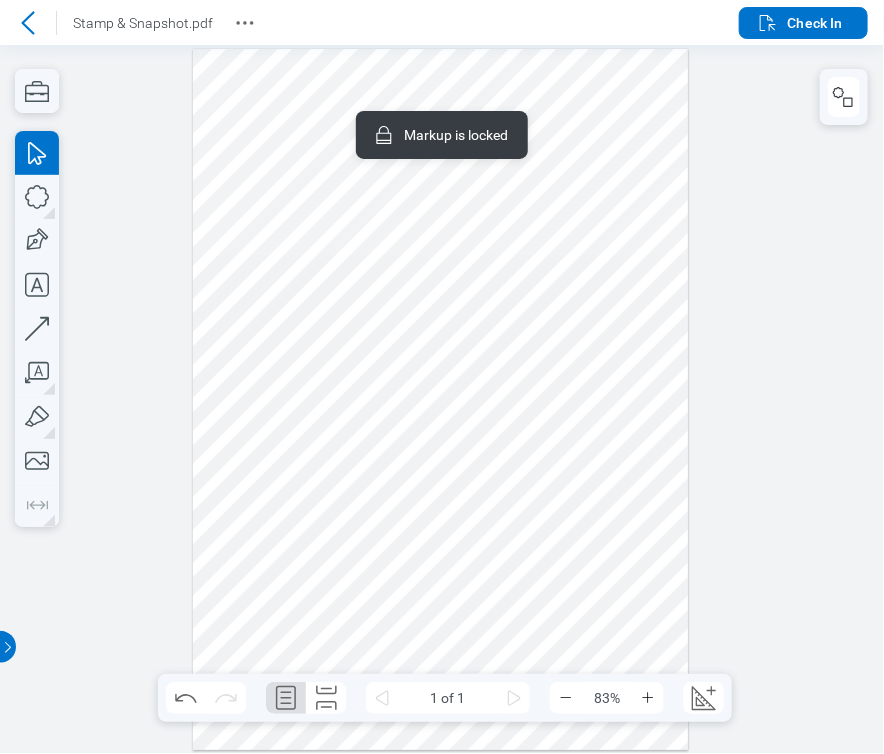 click at bounding box center [441, 399] 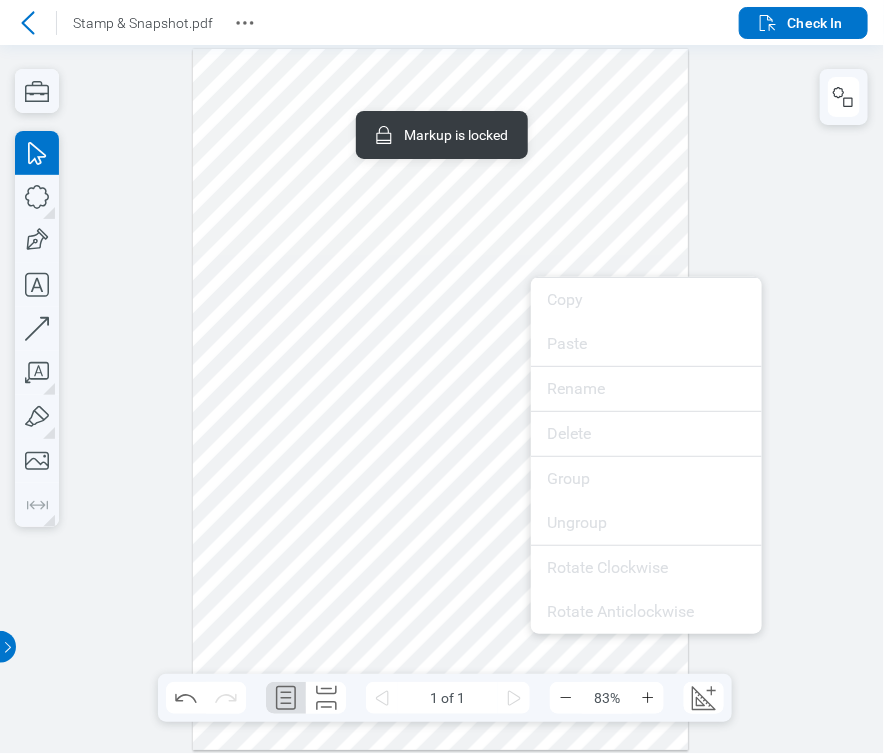 click at bounding box center [442, 399] 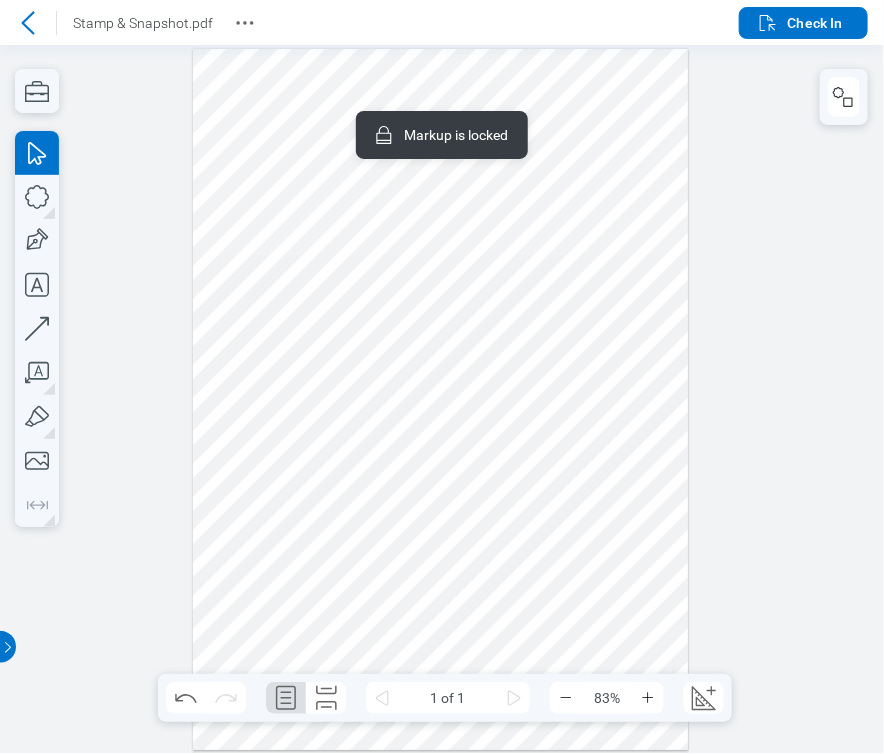 click 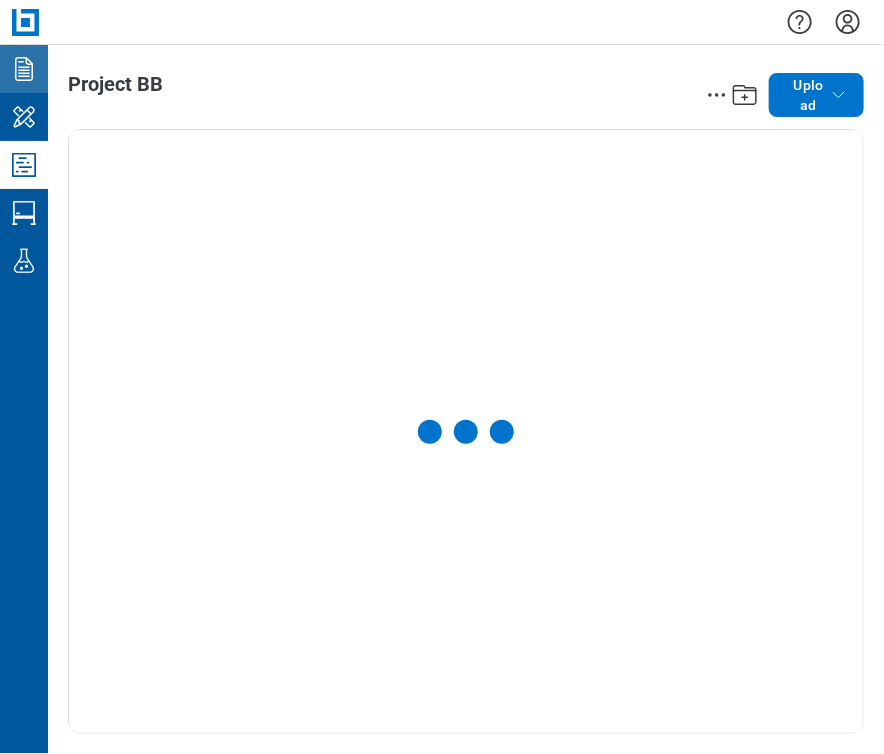 click 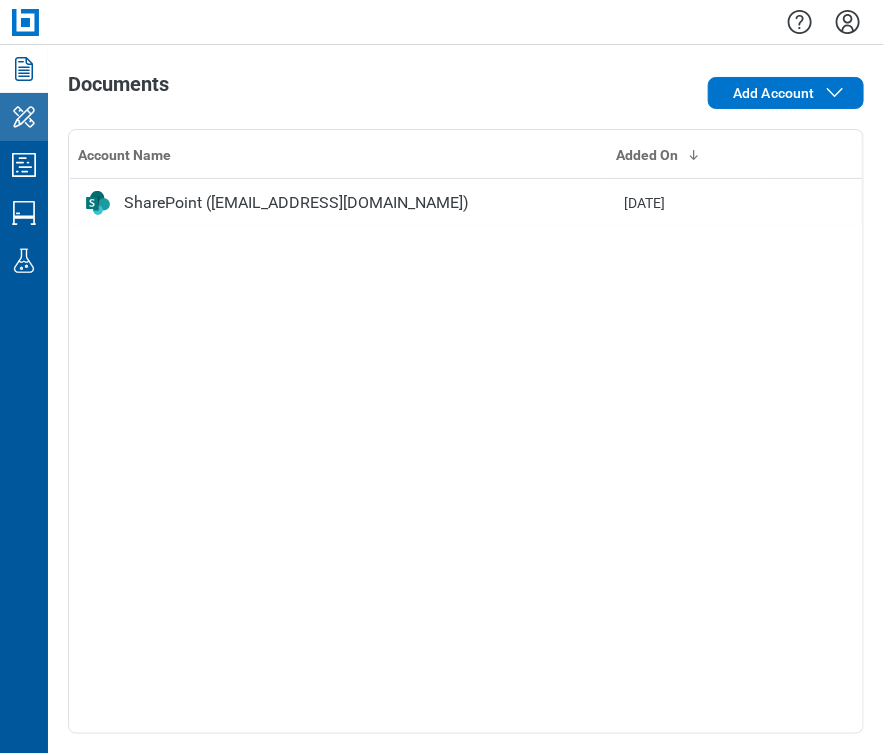 click 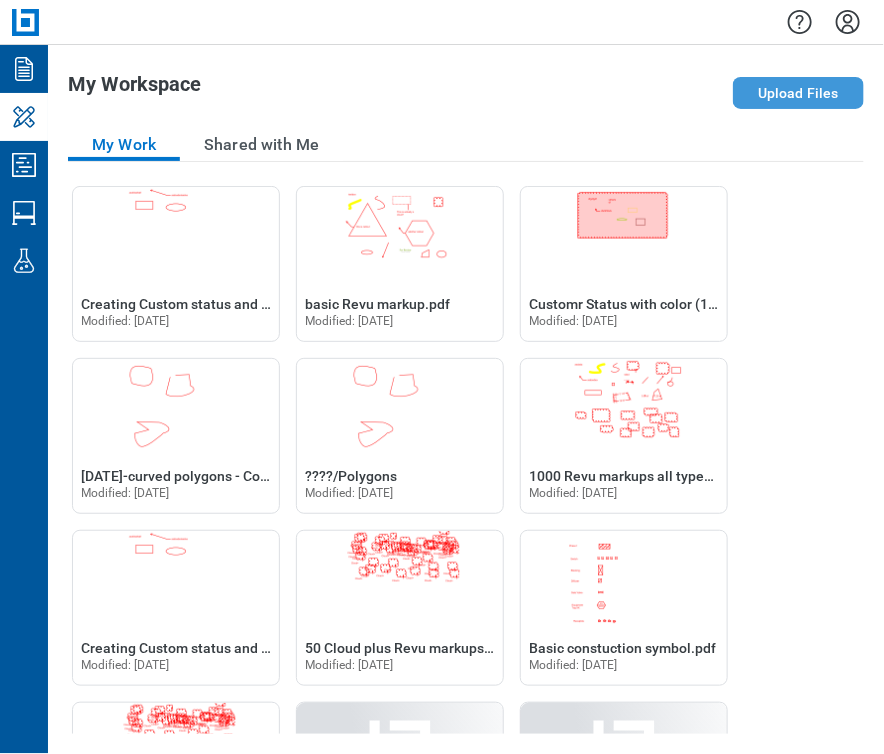 click on "Upload Files" at bounding box center [798, 93] 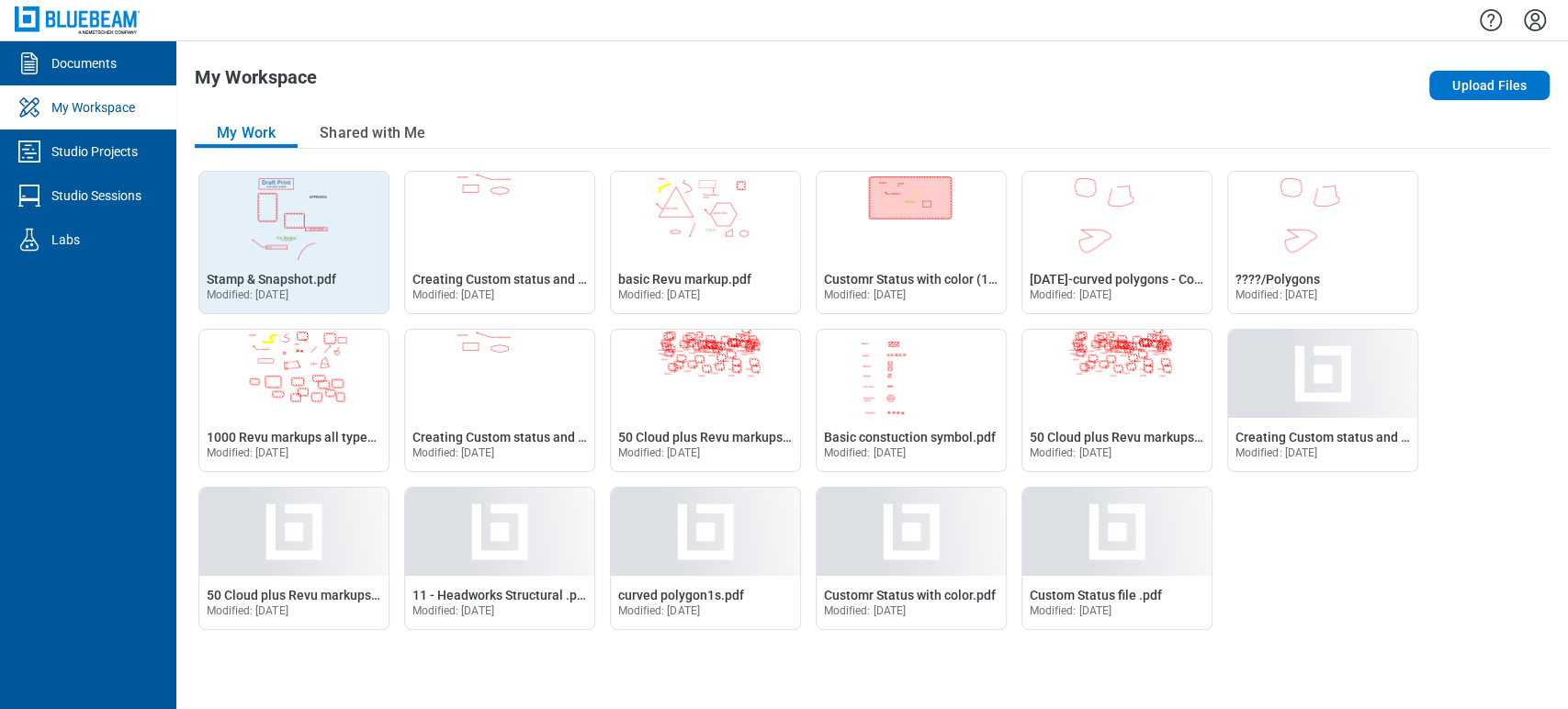 click on "Open Stamp & Snapshot.pdf in Editor Stamp & Snapshot.pdf" at bounding box center (271, 279) 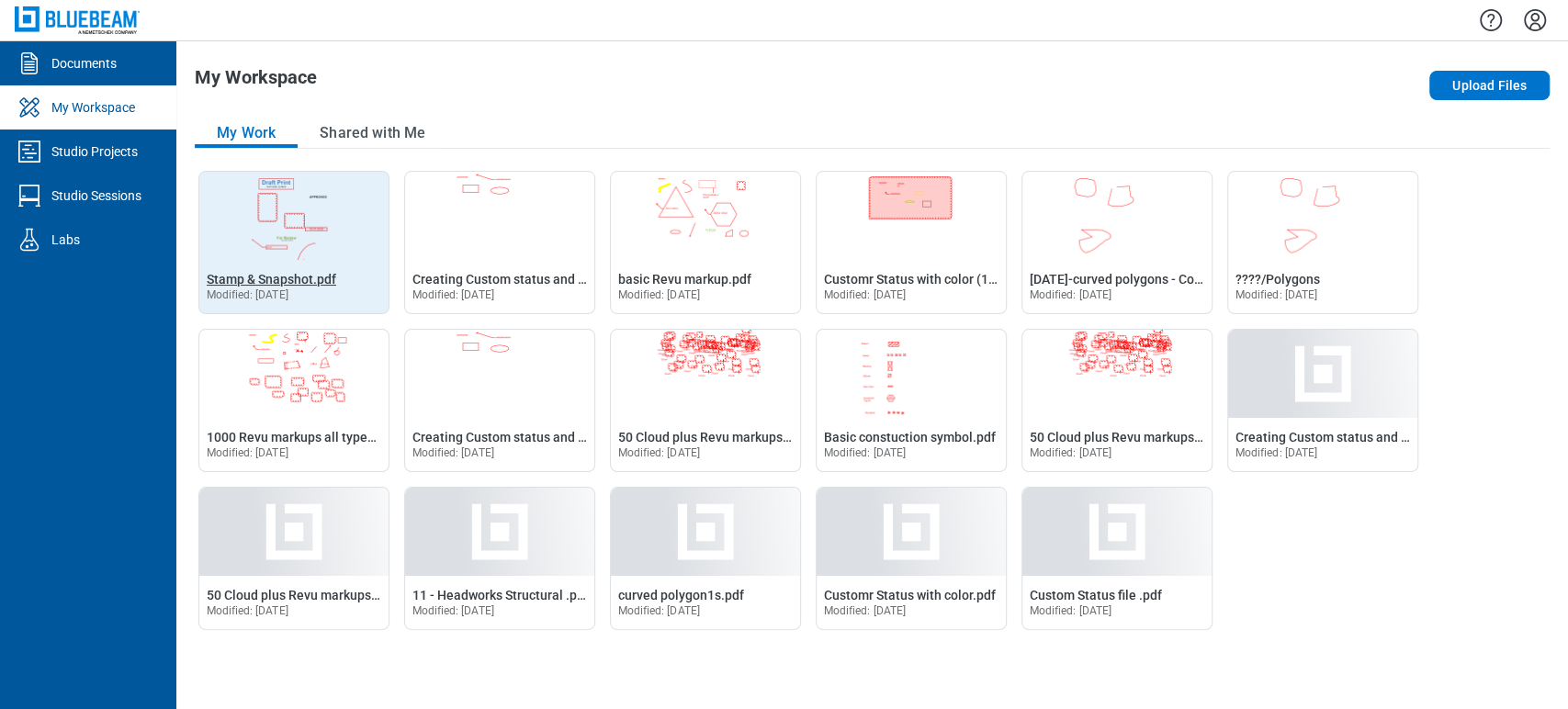 click on "Stamp & Snapshot.pdf" at bounding box center [271, 279] 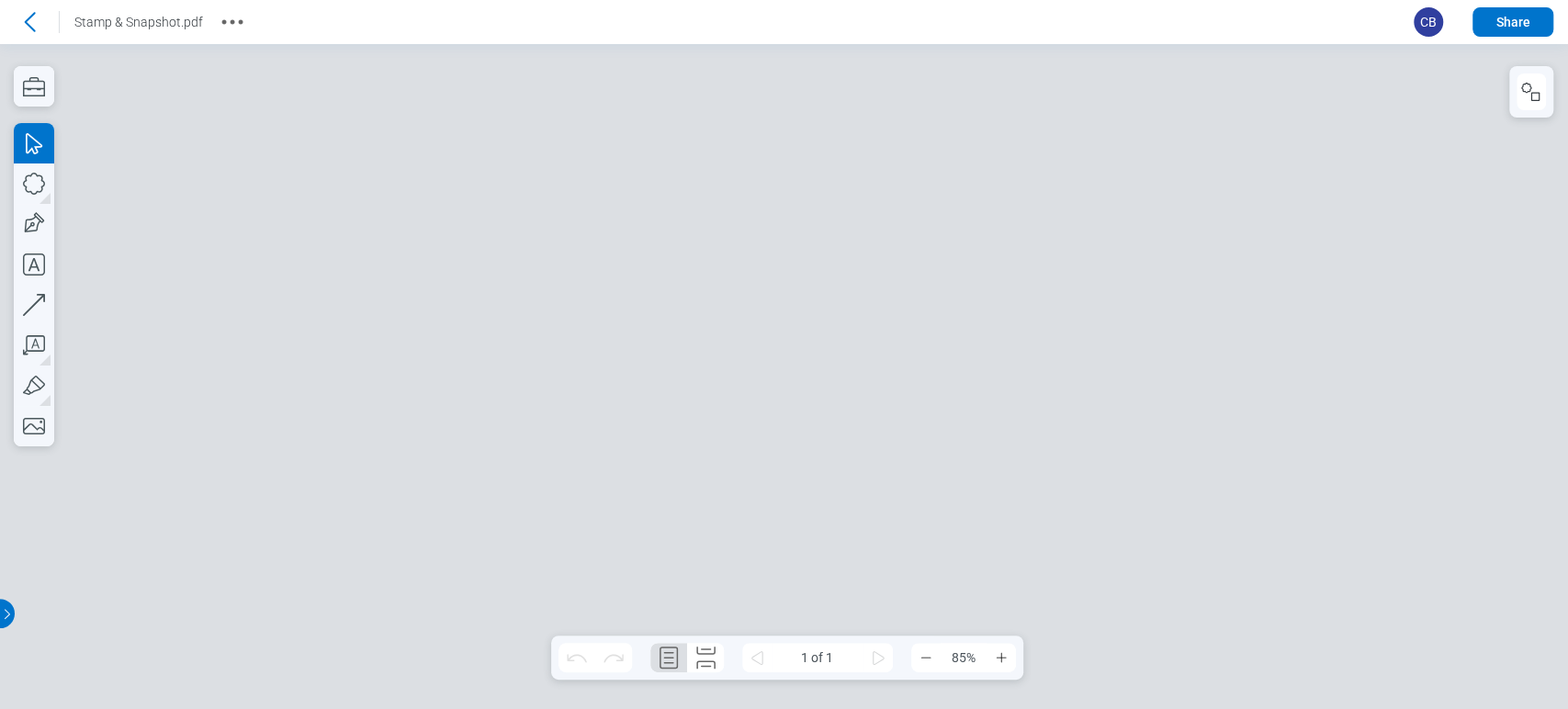 type 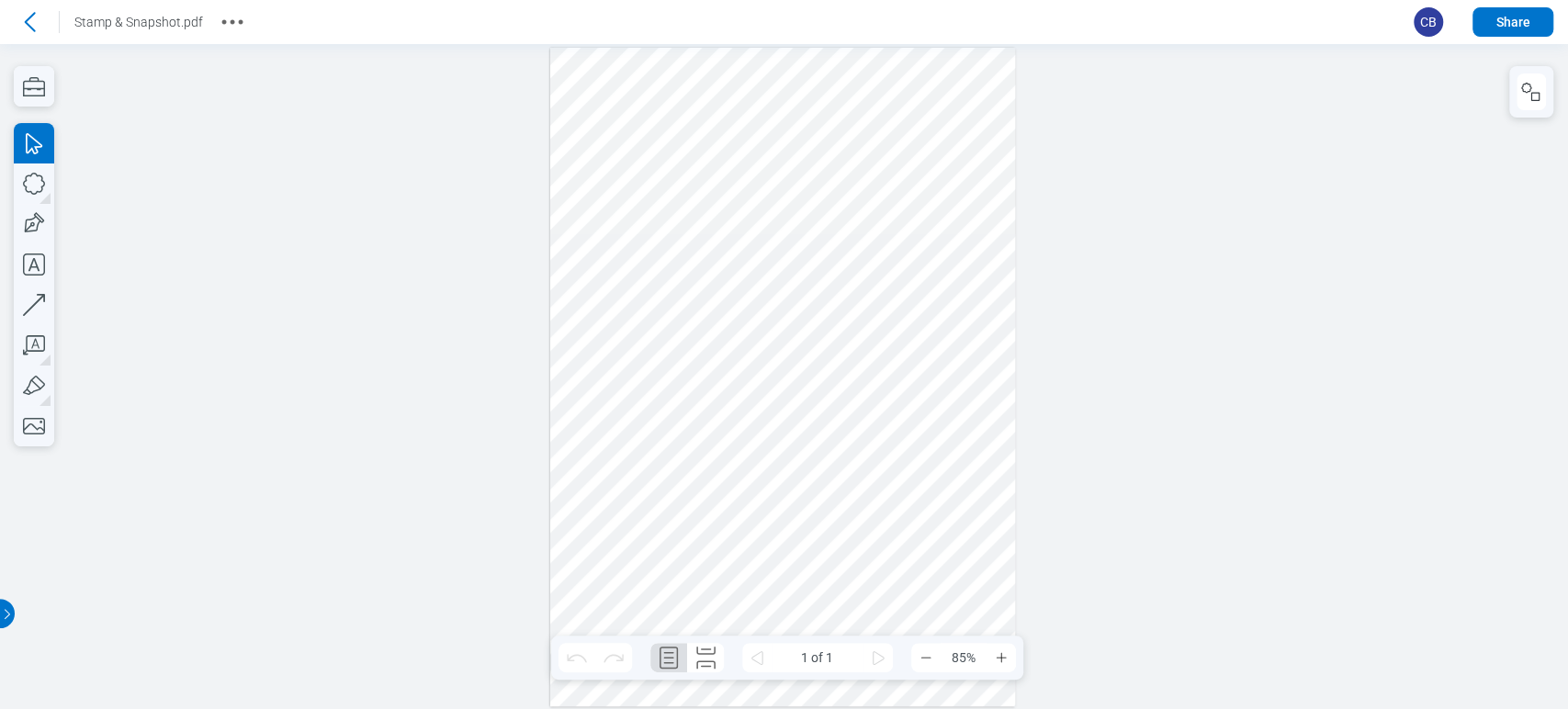 scroll, scrollTop: 0, scrollLeft: 0, axis: both 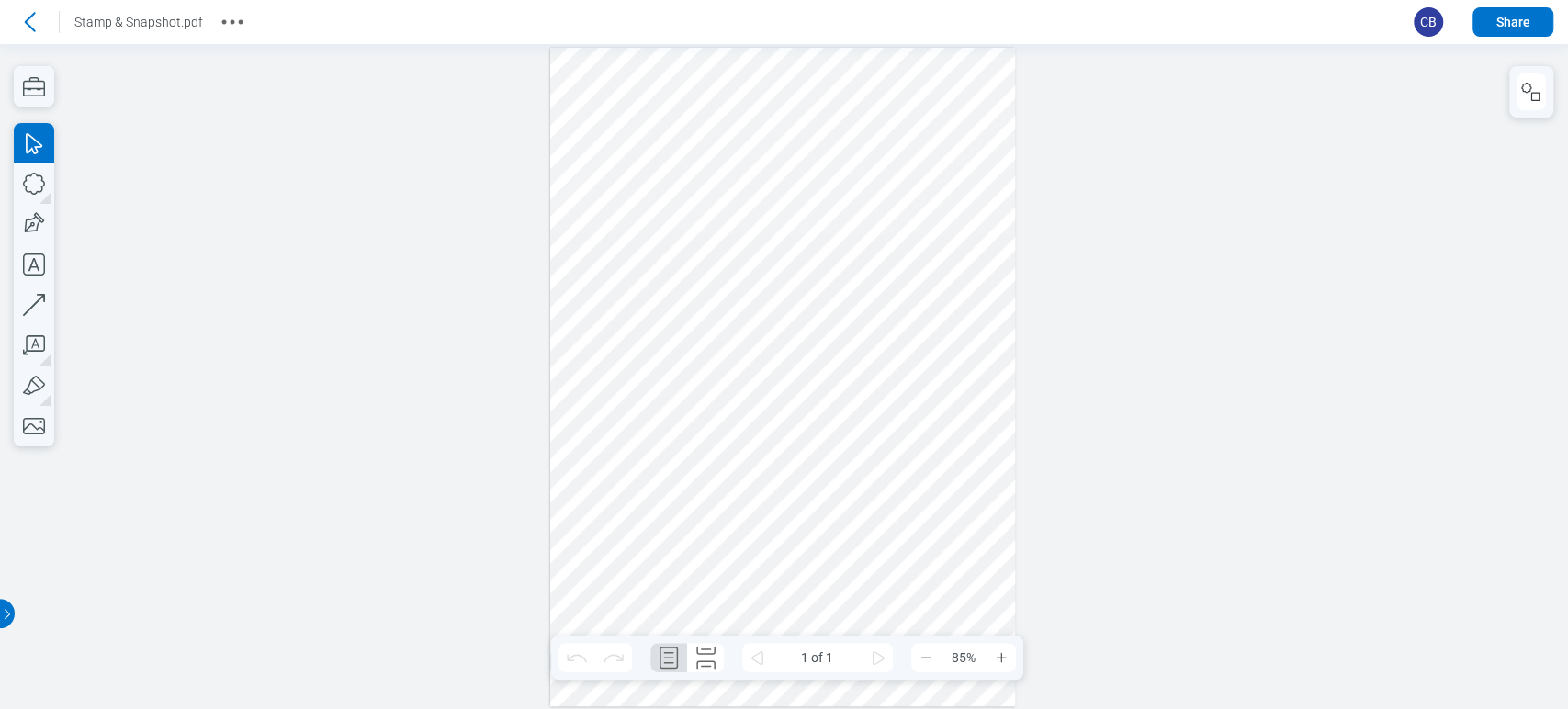 click at bounding box center (783, 377) 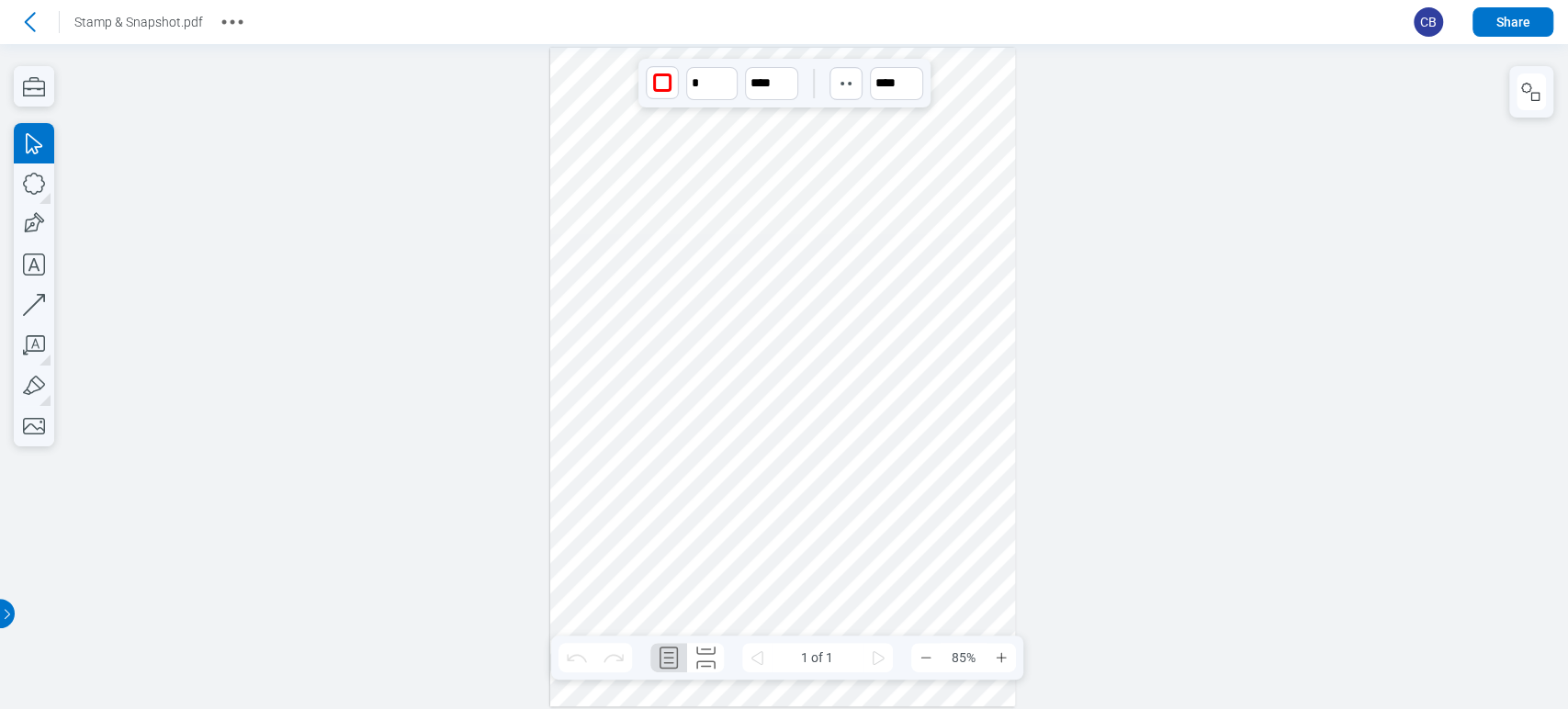 click at bounding box center [783, 377] 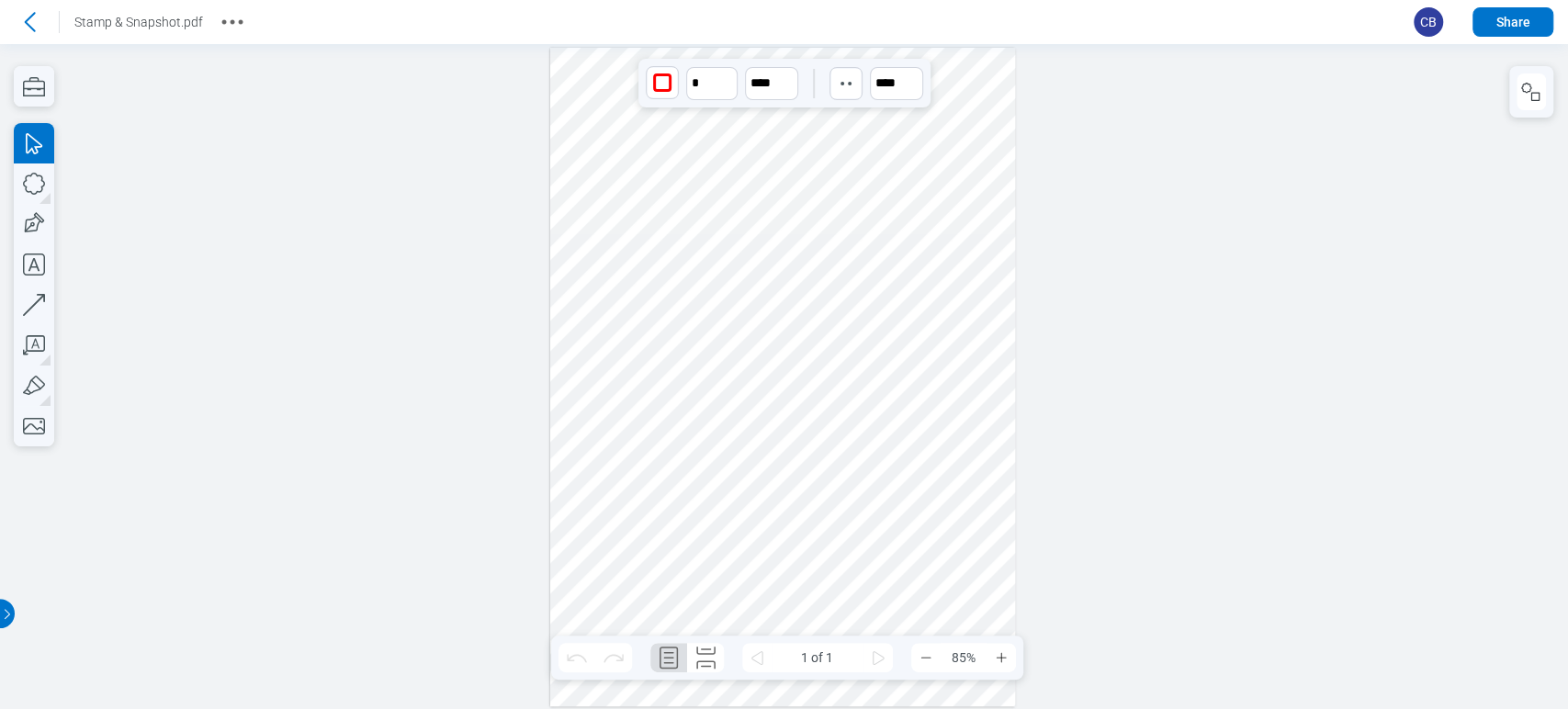 click at bounding box center (783, 377) 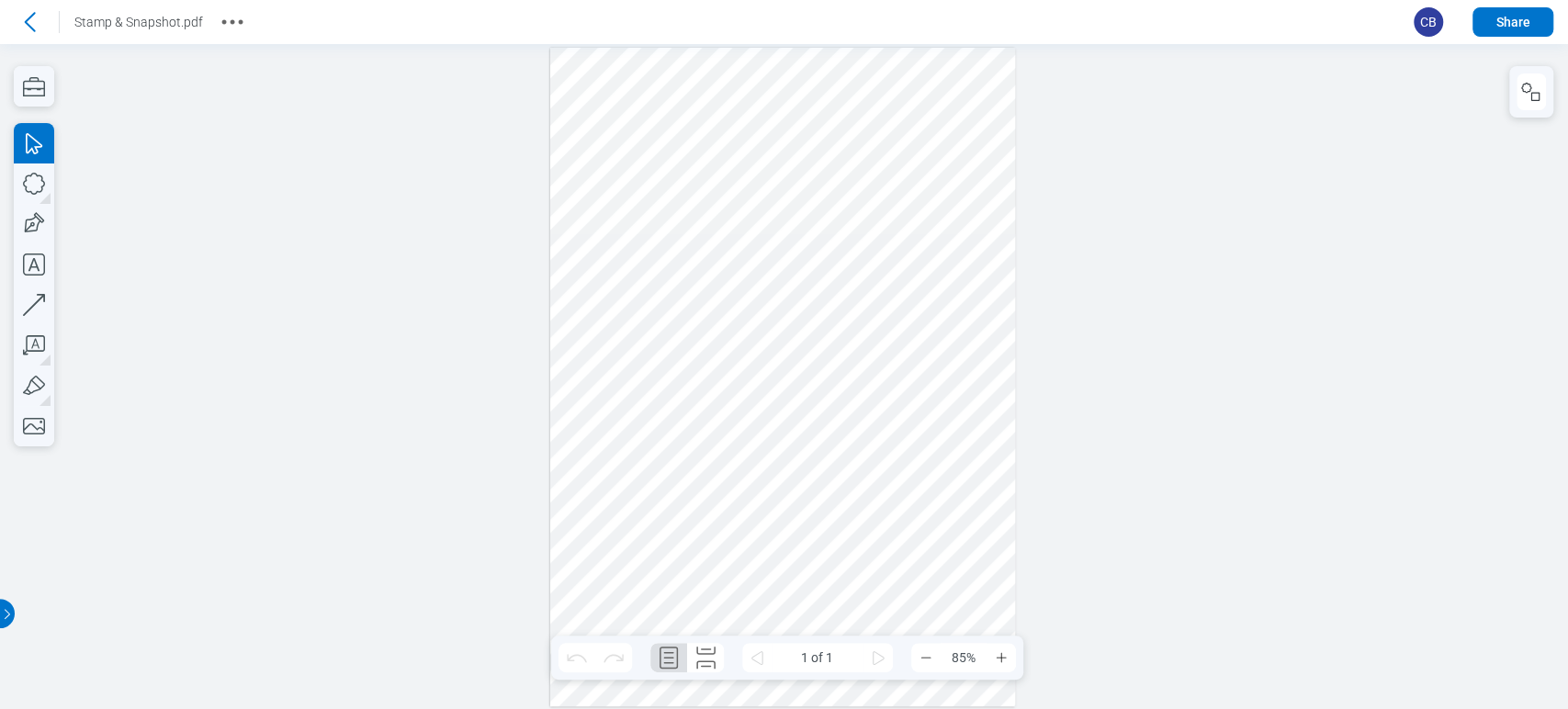 click at bounding box center (783, 377) 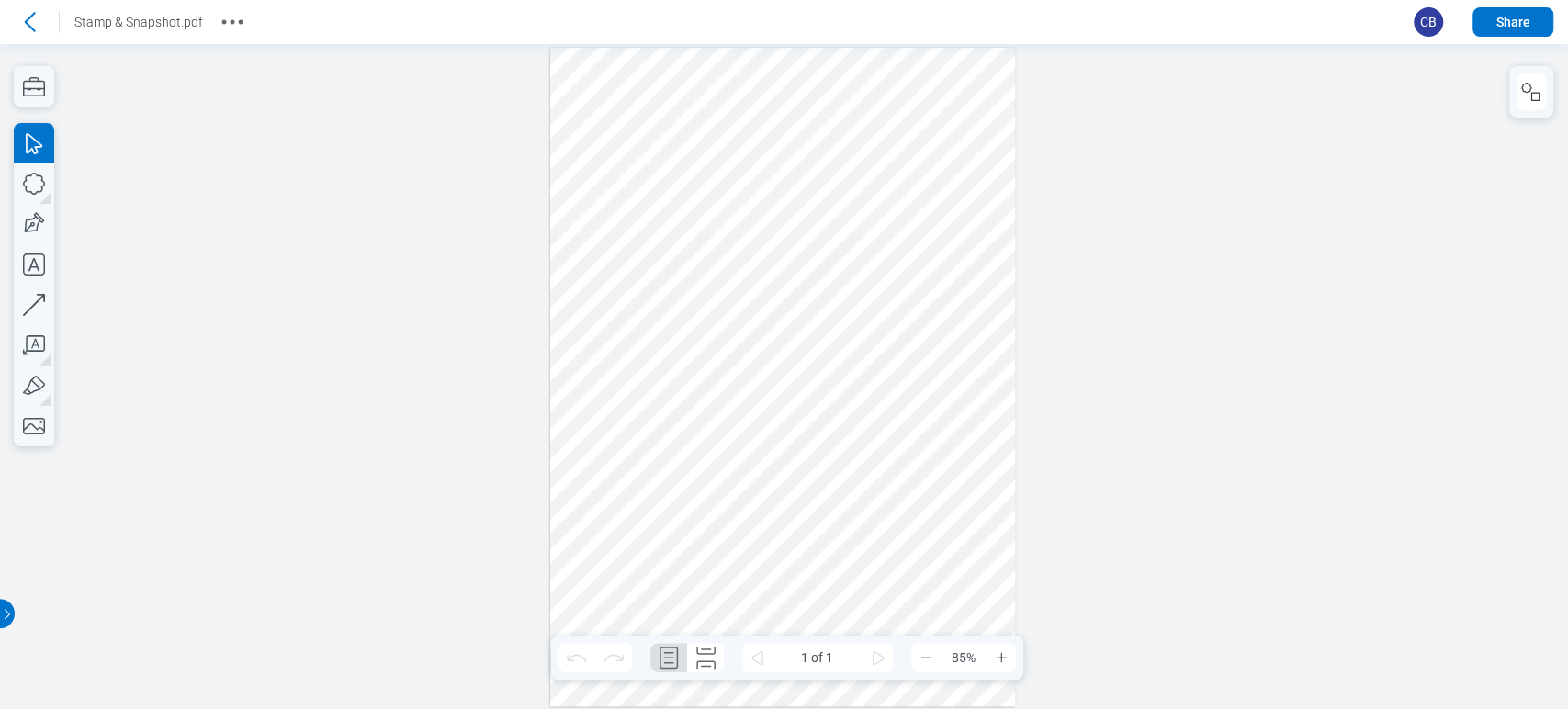 click at bounding box center (783, 377) 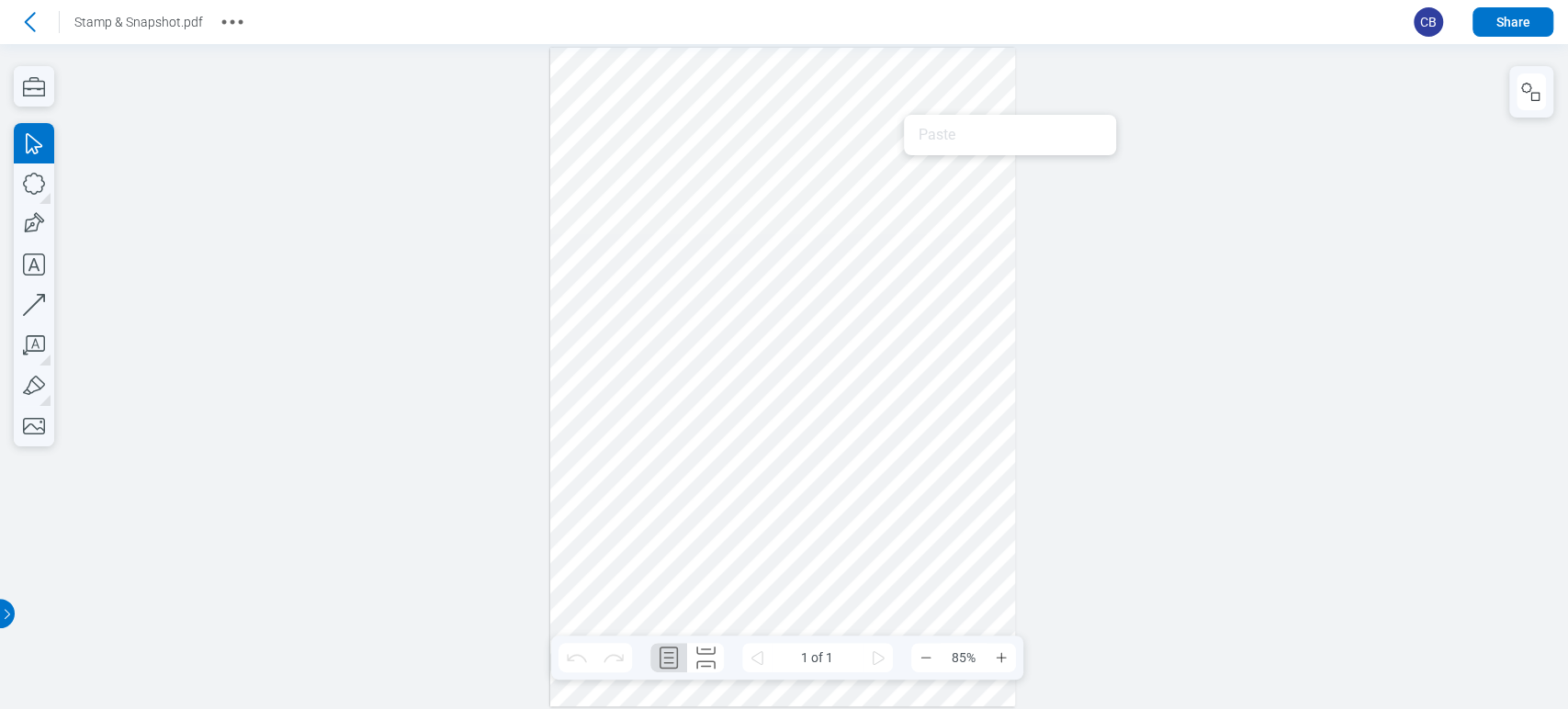click at bounding box center [783, 377] 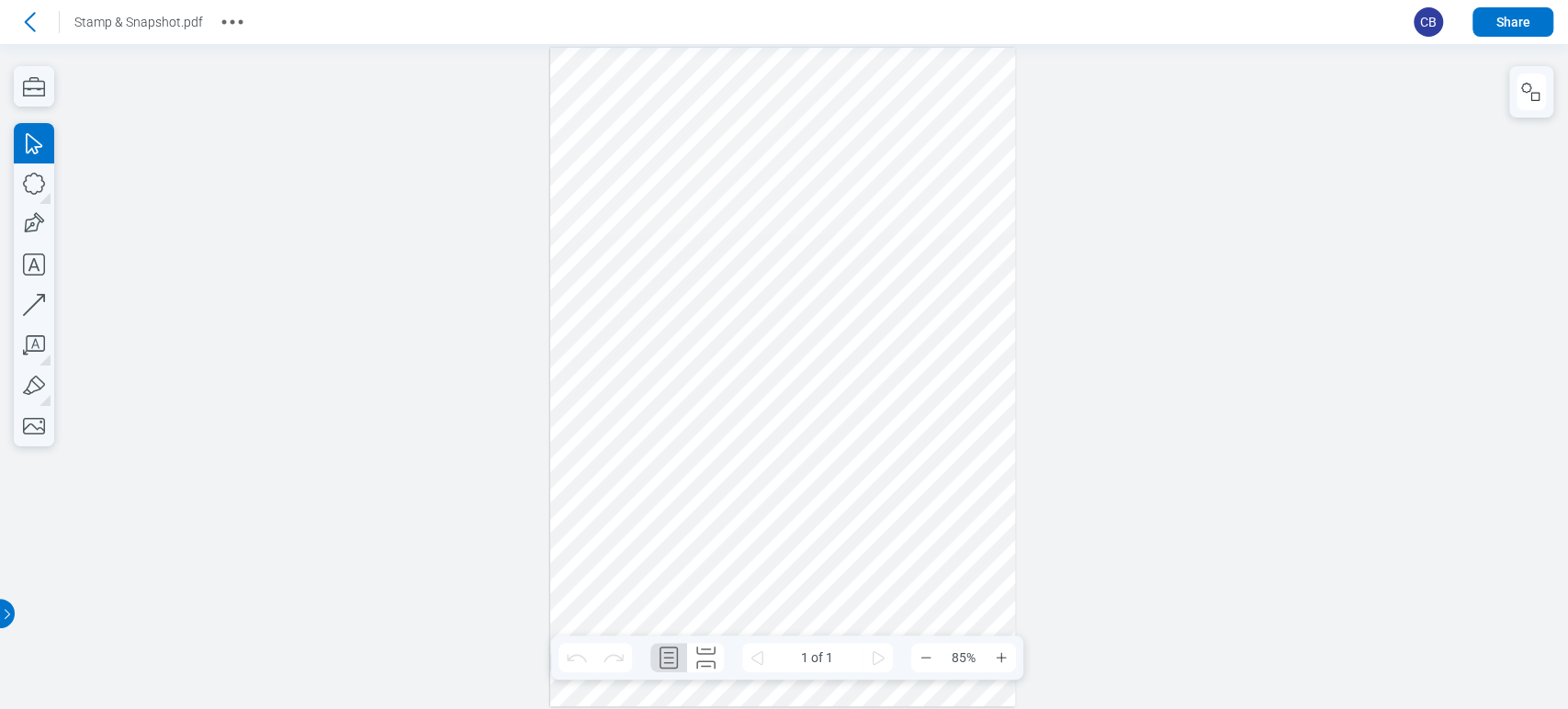 click at bounding box center (783, 377) 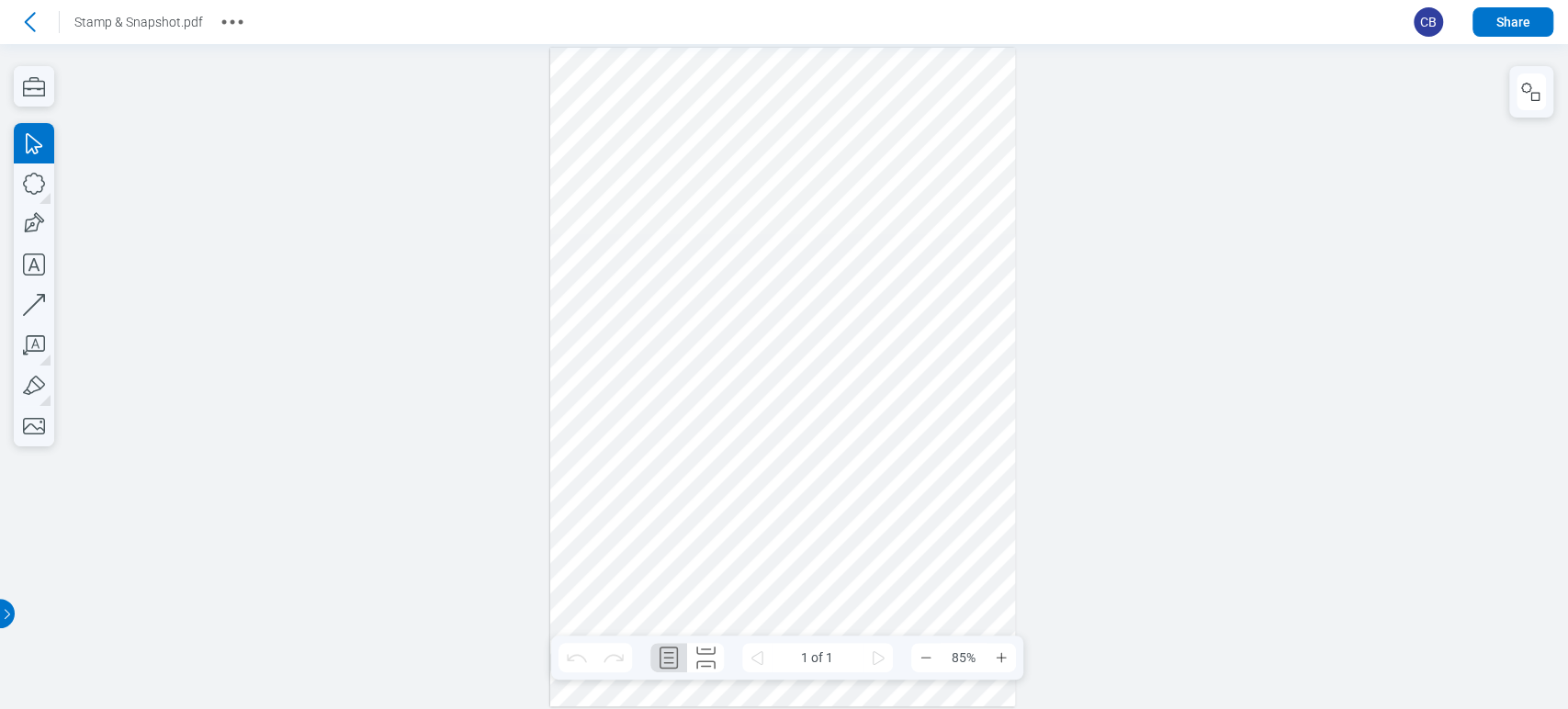 click at bounding box center (783, 377) 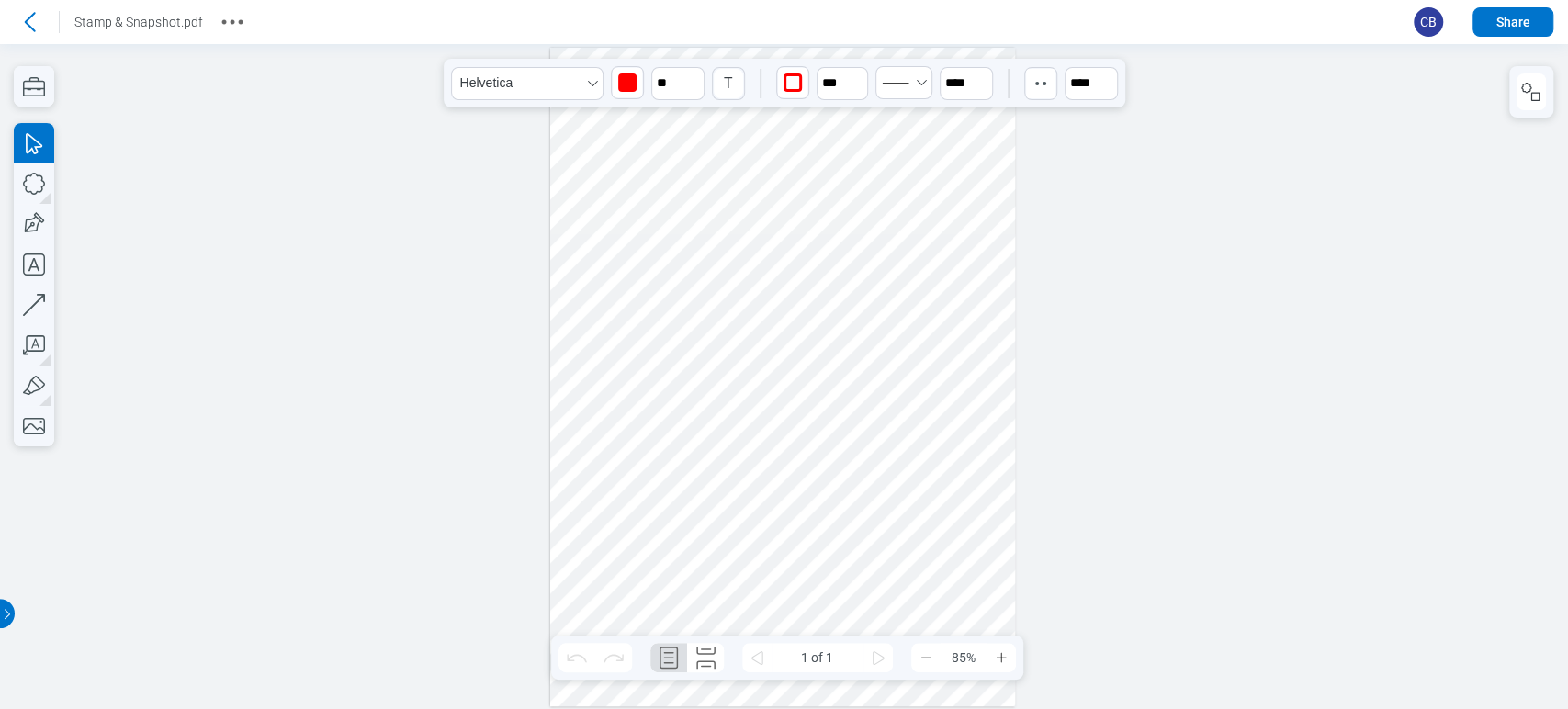 click at bounding box center (783, 377) 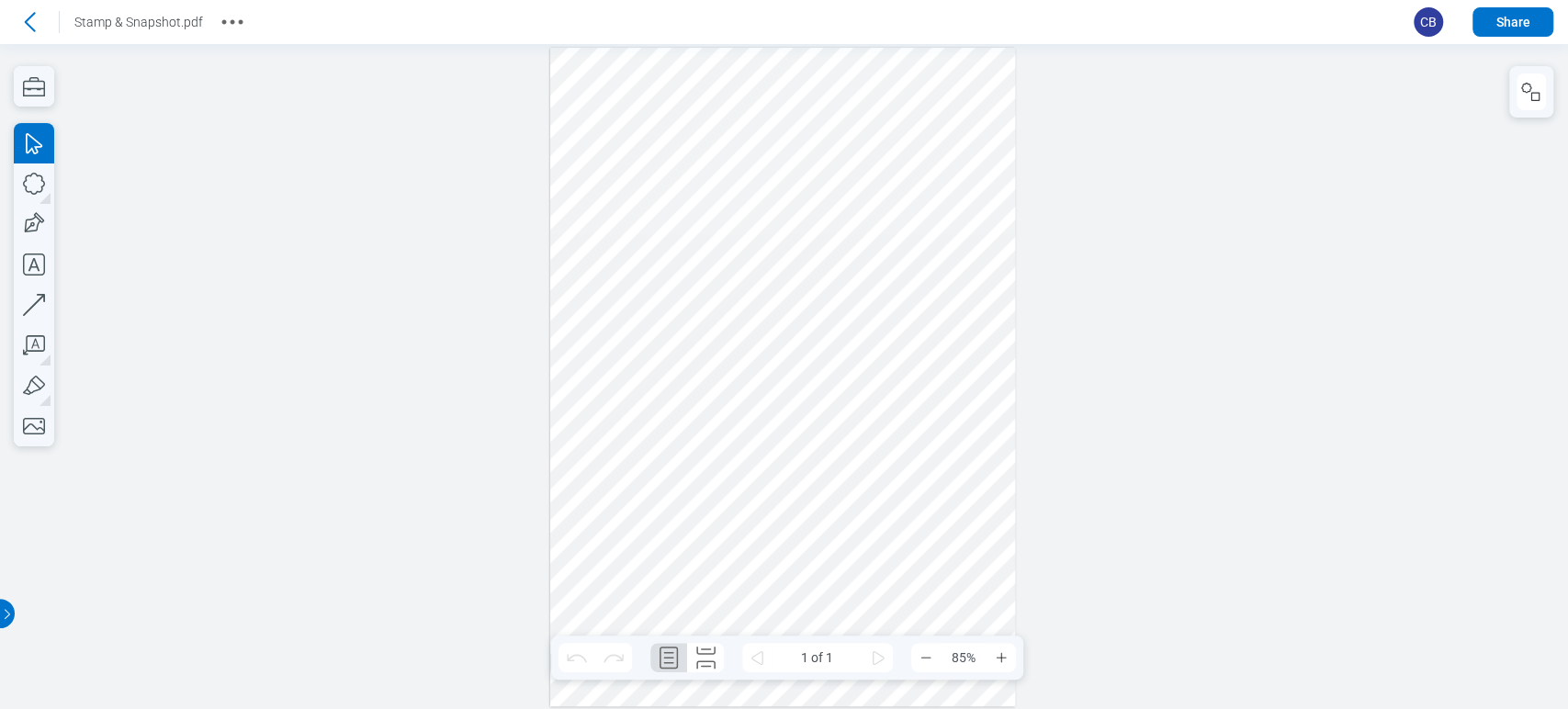 click at bounding box center (783, 377) 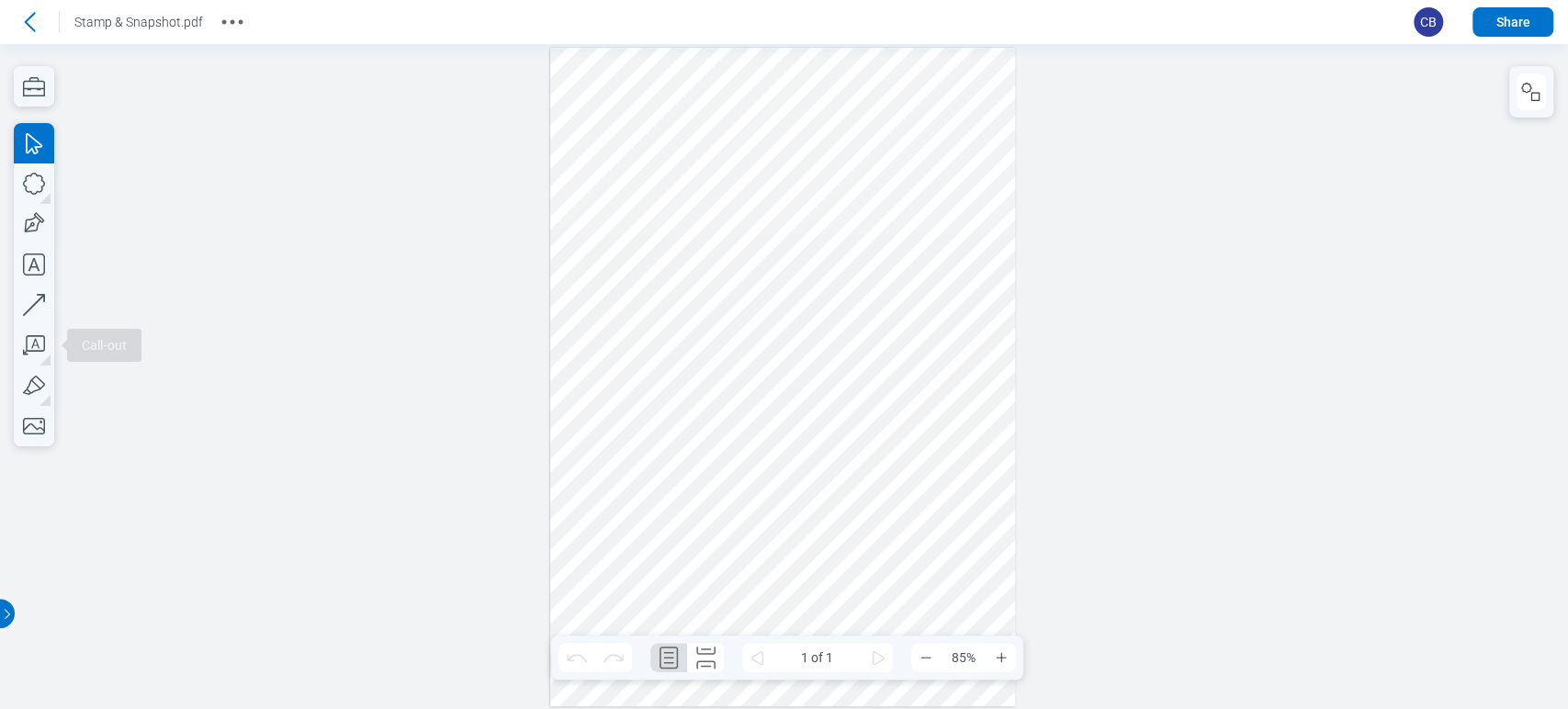 click at bounding box center [783, 377] 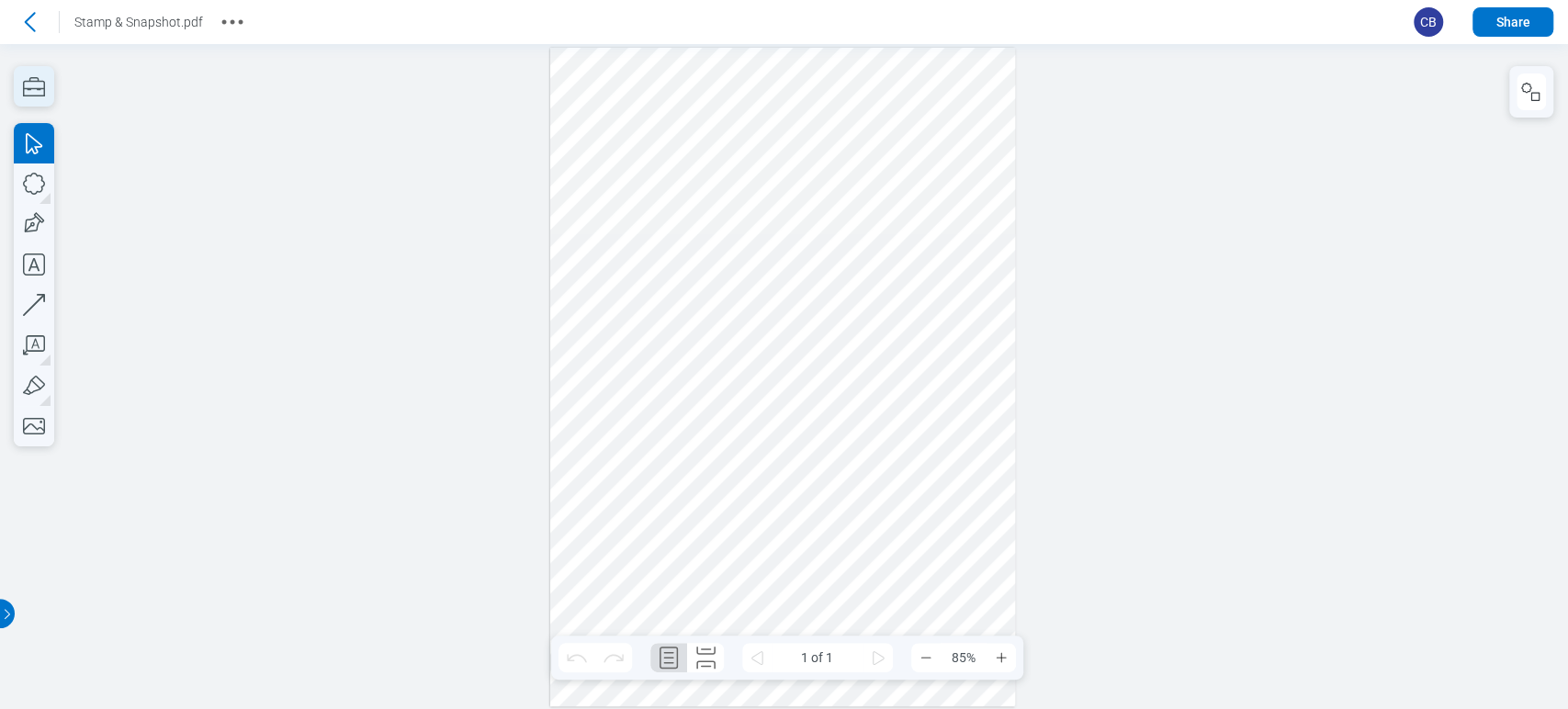 click 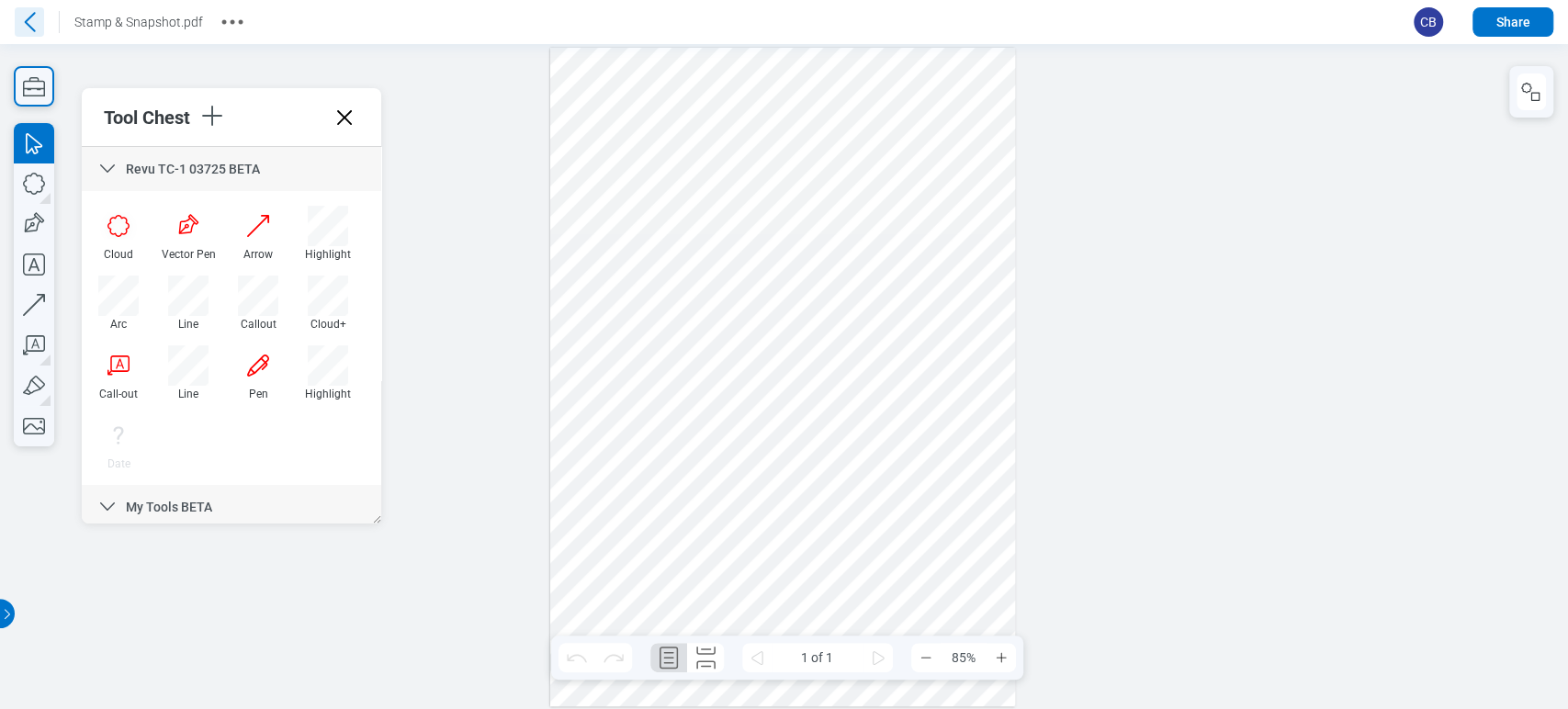 click 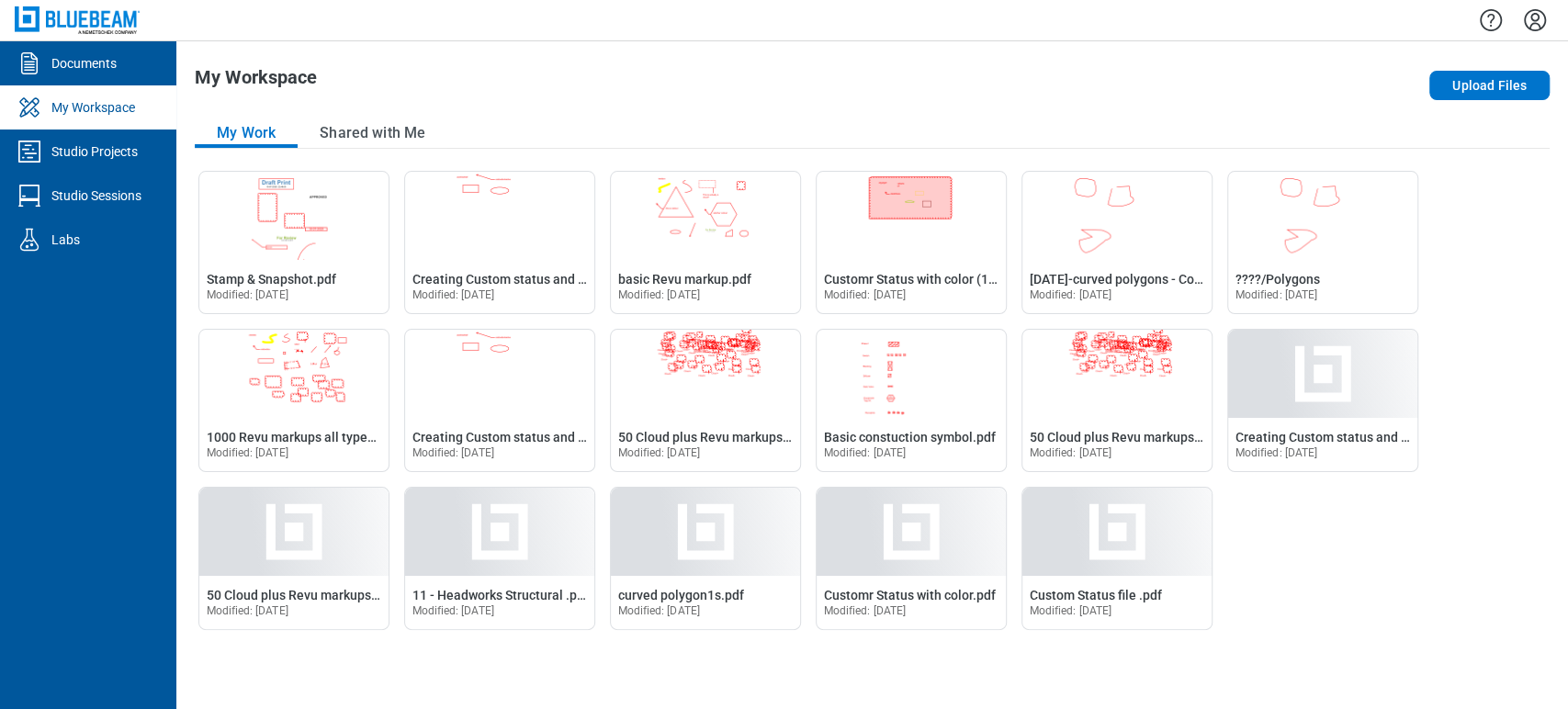 click 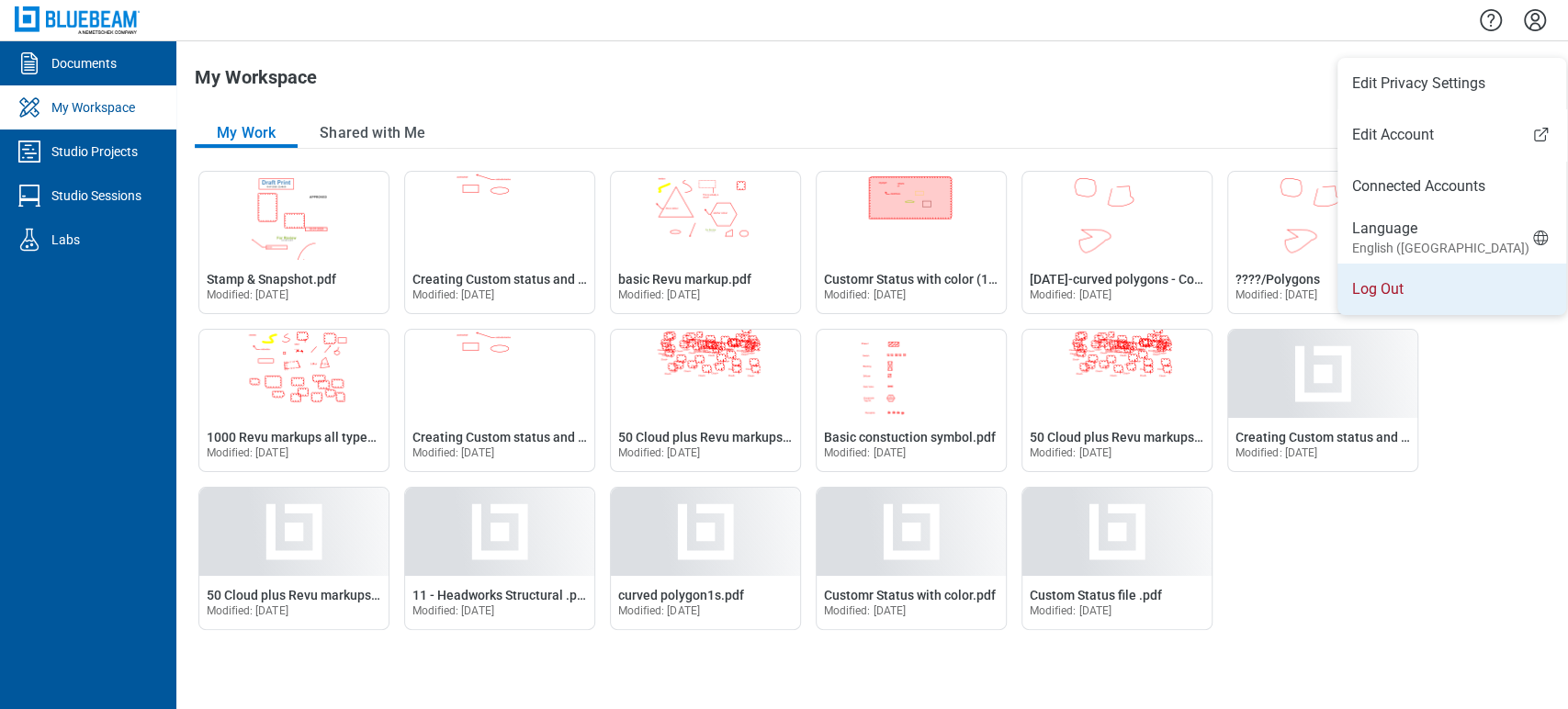 click on "Log Out" at bounding box center (1451, 289) 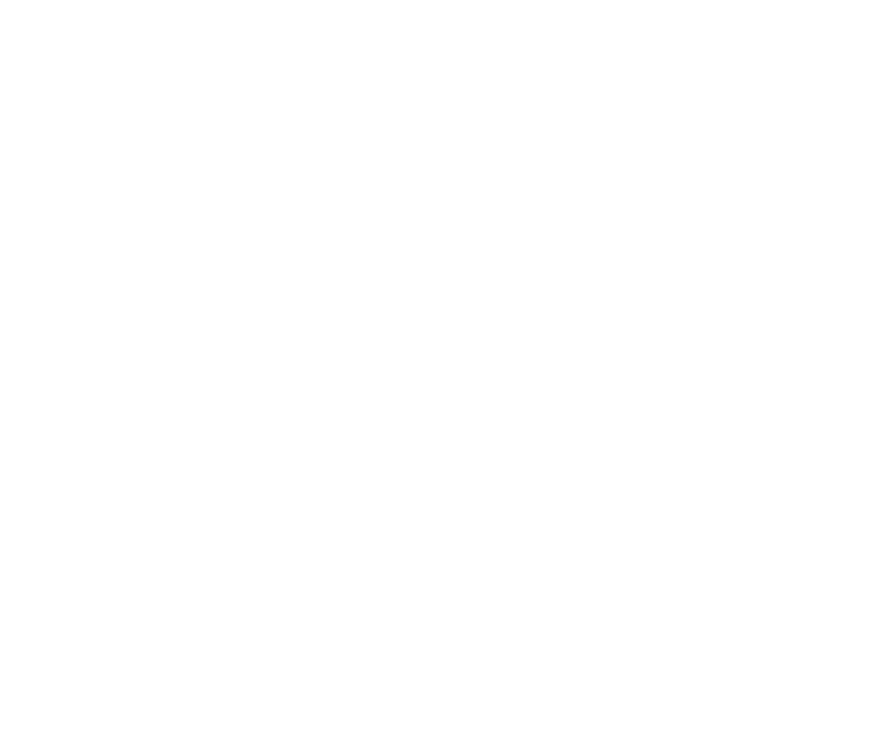 scroll, scrollTop: 0, scrollLeft: 0, axis: both 